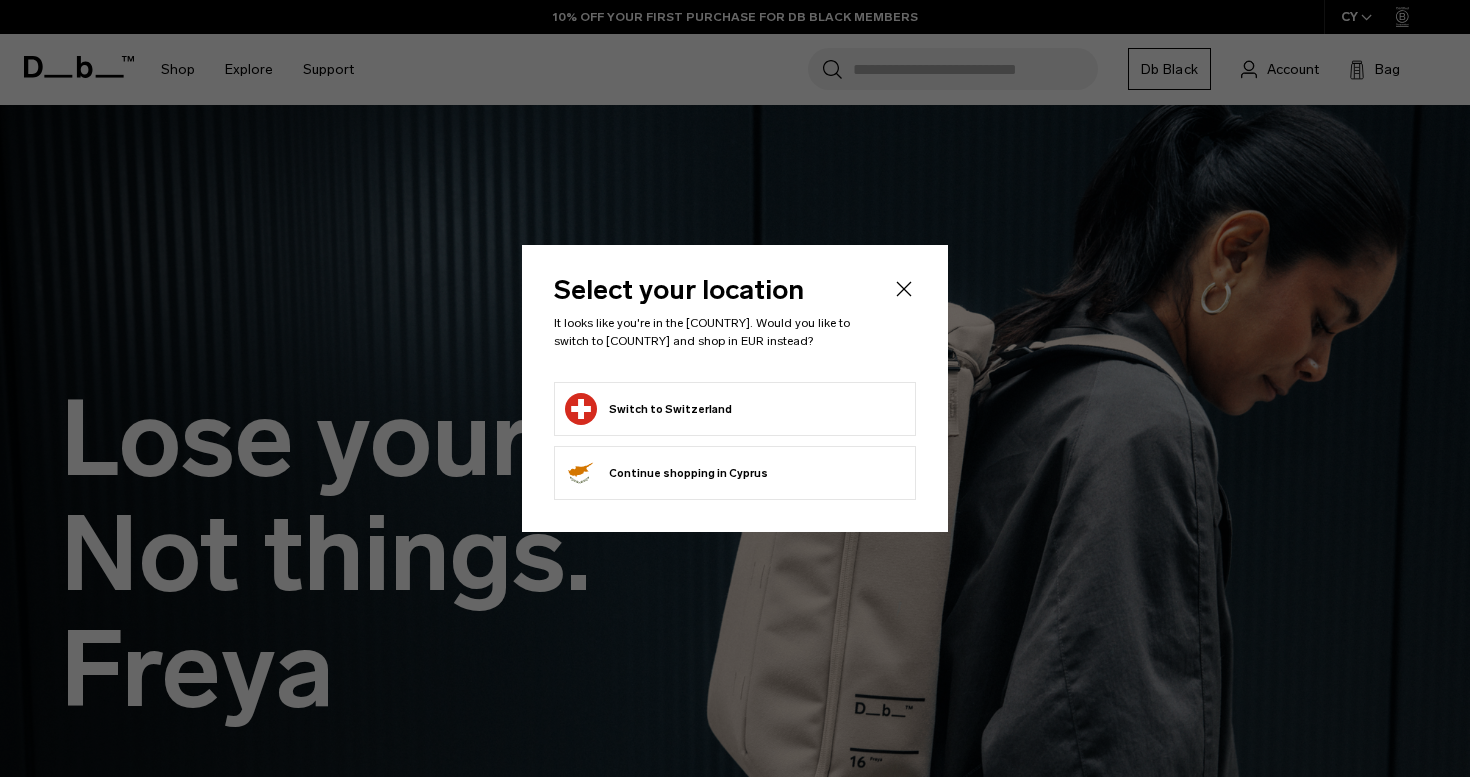 scroll, scrollTop: 0, scrollLeft: 0, axis: both 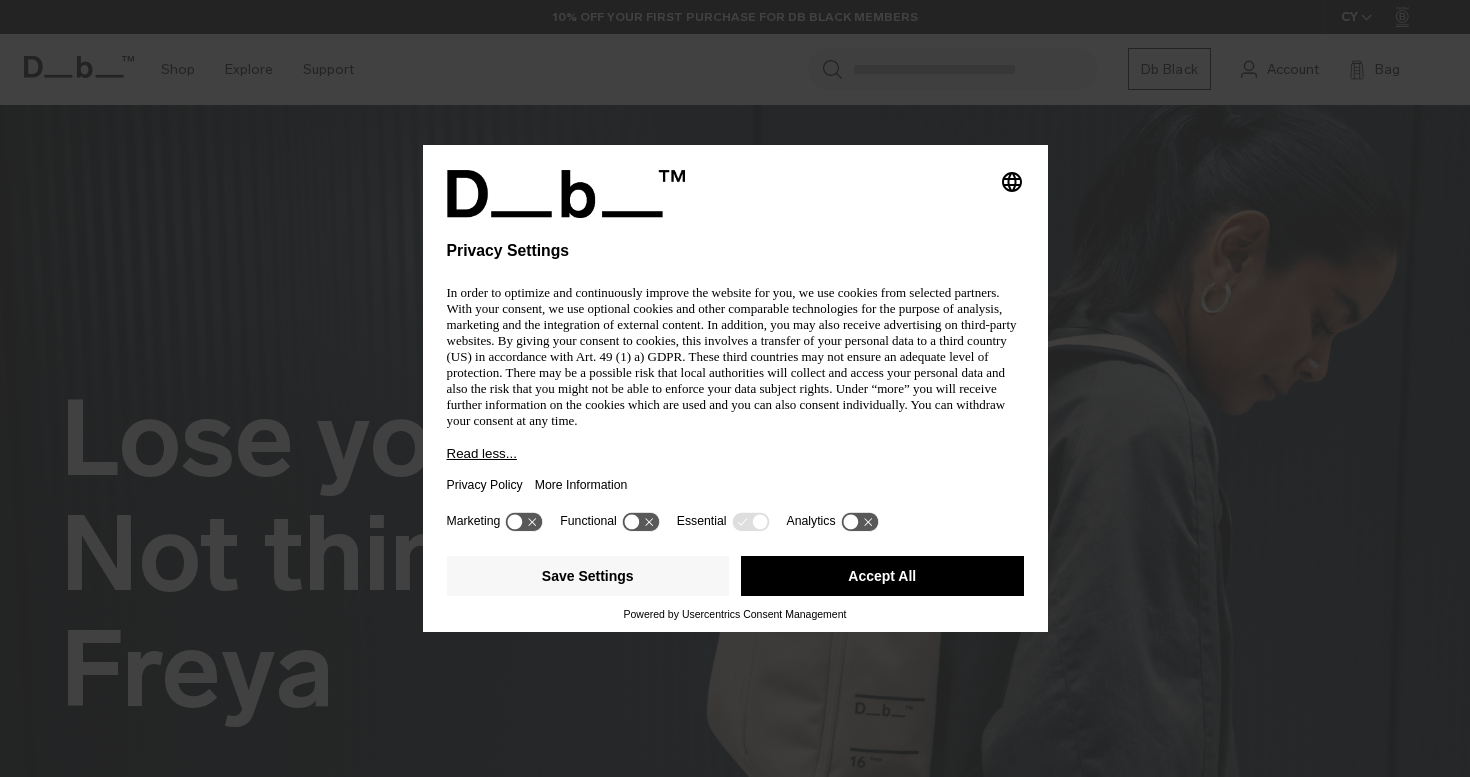 click on "Accept All" at bounding box center [882, 576] 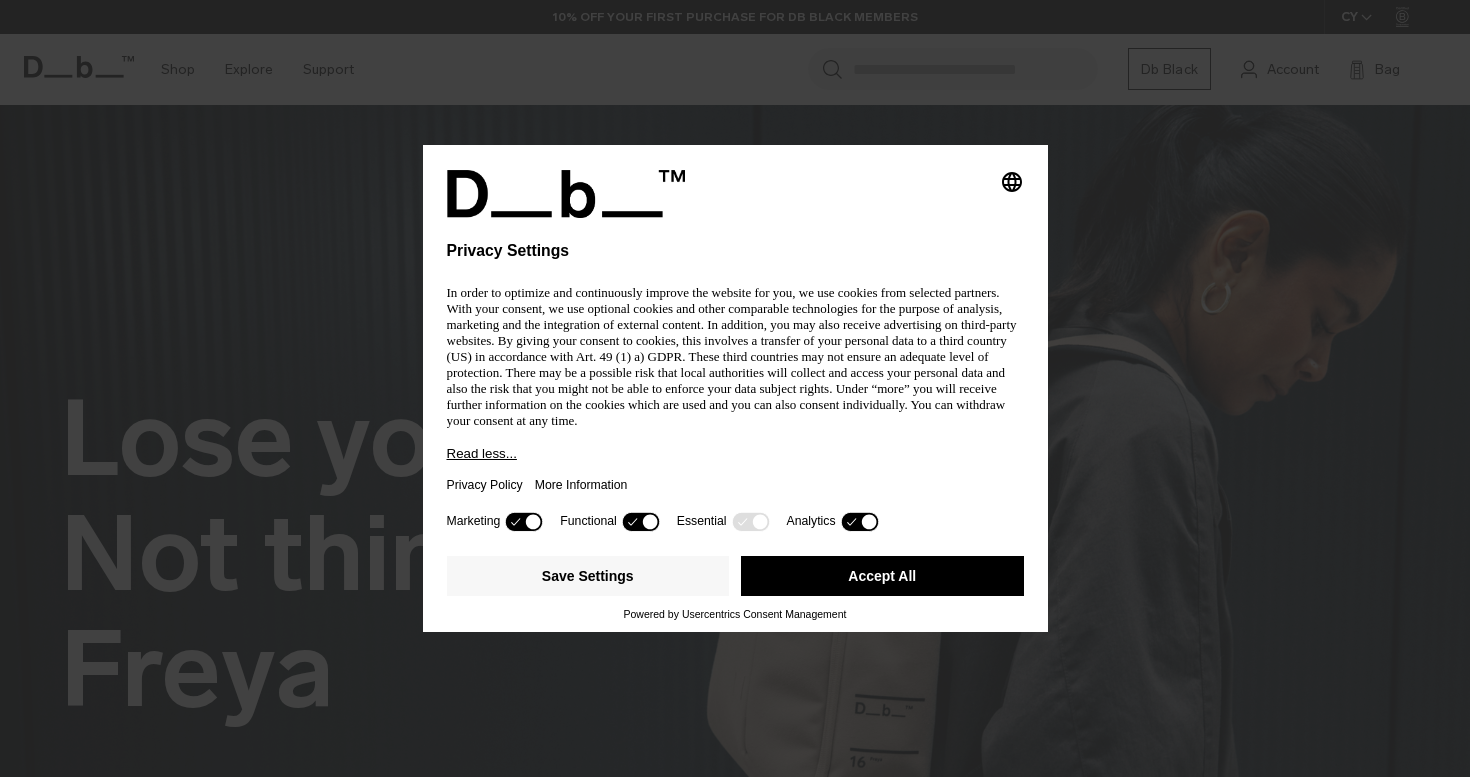 scroll, scrollTop: 0, scrollLeft: 0, axis: both 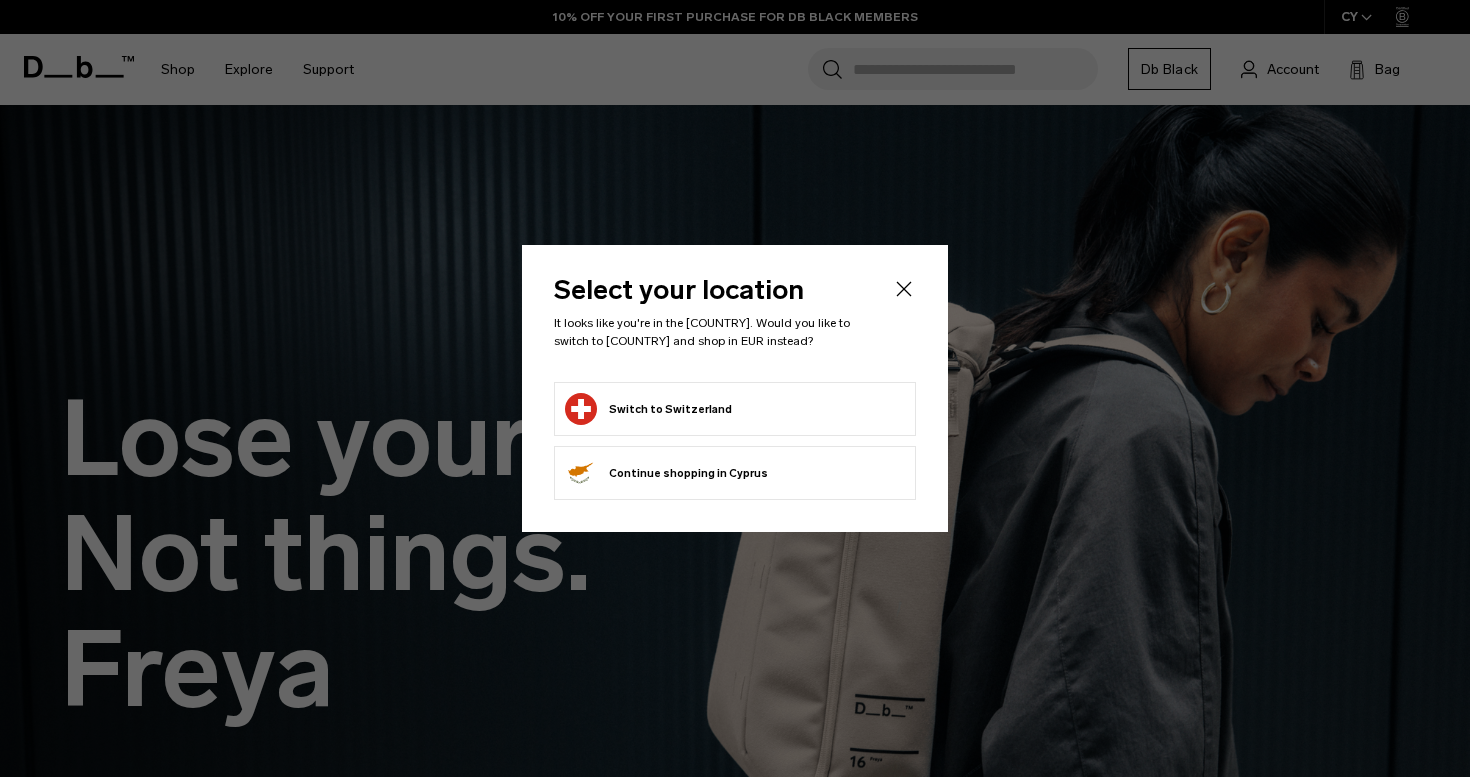 click on "Switch to Switzerland" at bounding box center (735, 409) 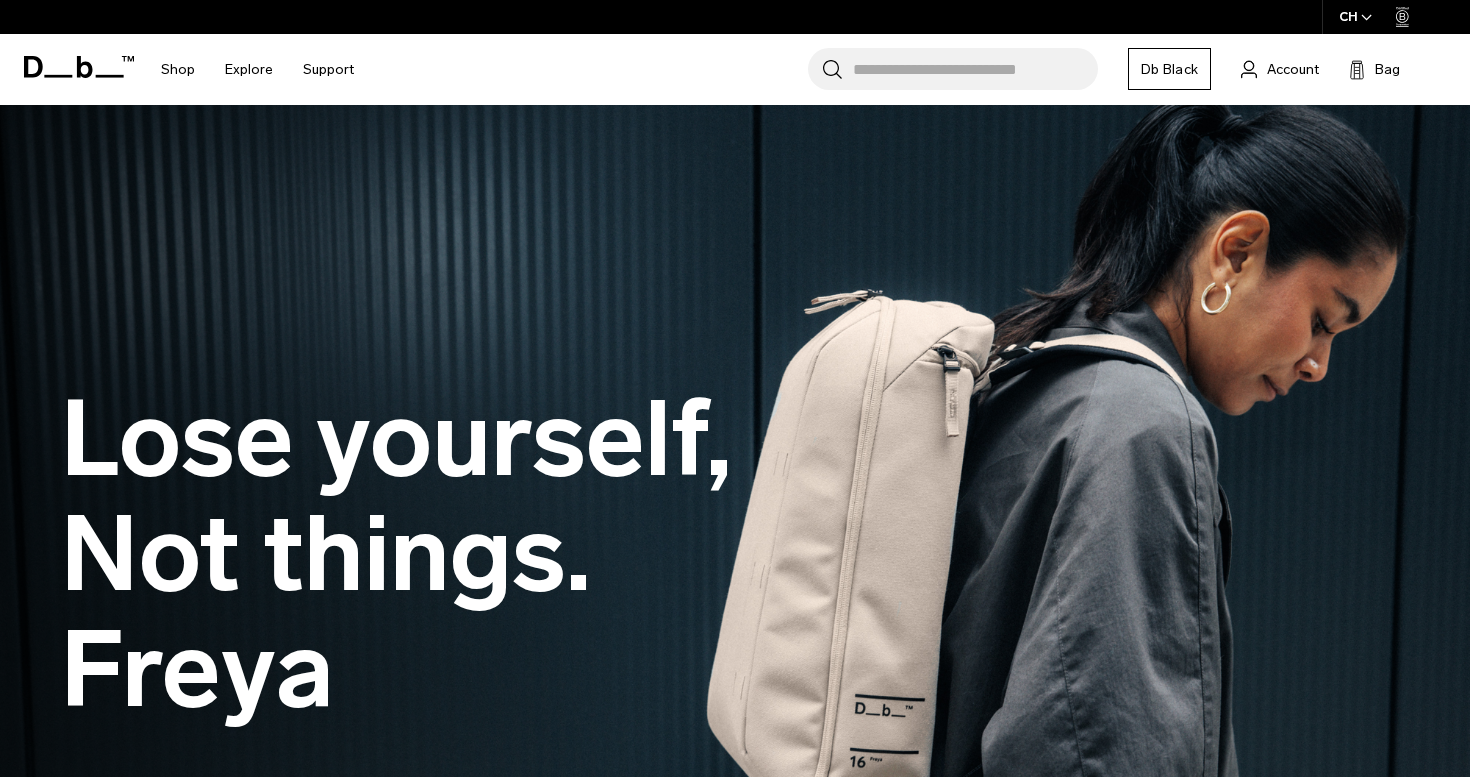 scroll, scrollTop: 0, scrollLeft: 0, axis: both 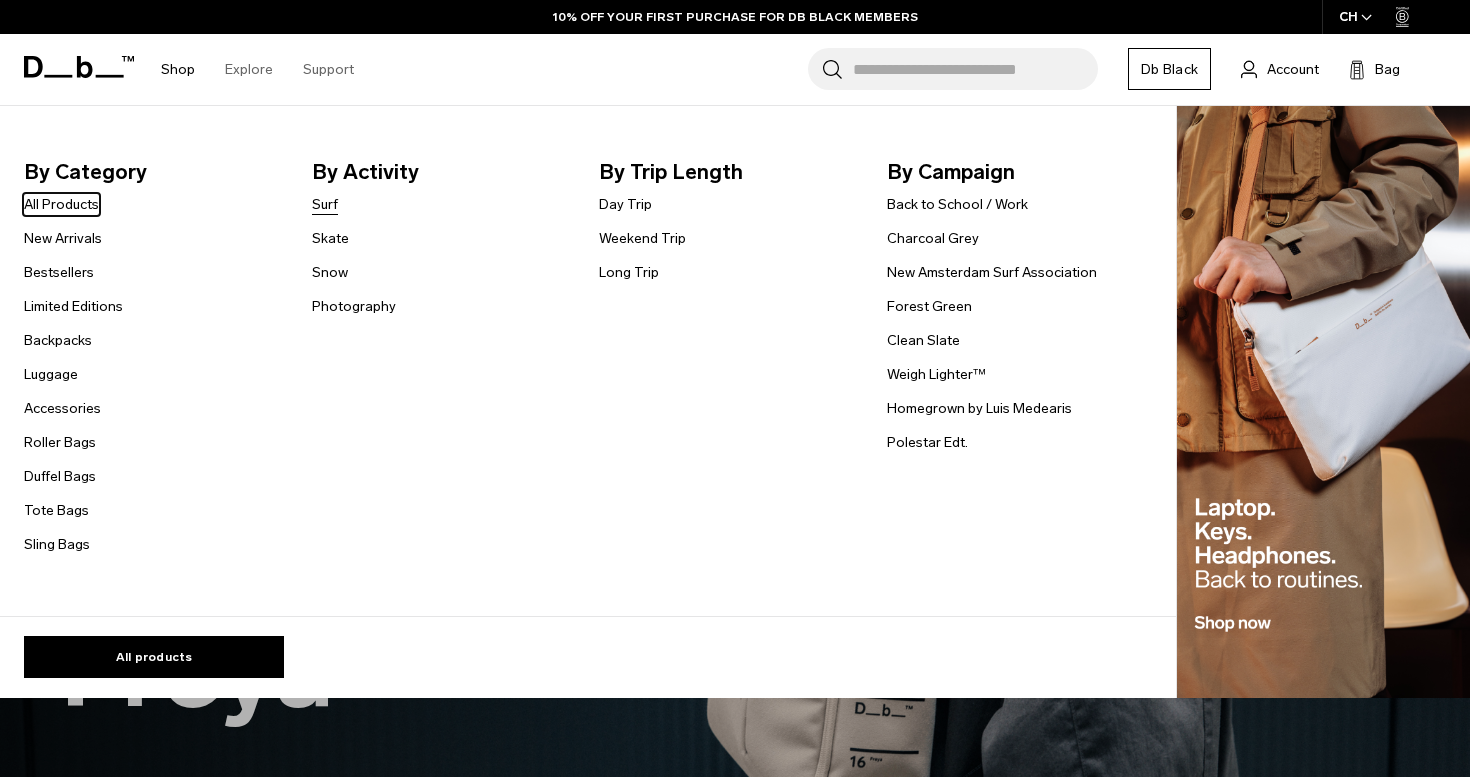 click on "Surf" at bounding box center [325, 204] 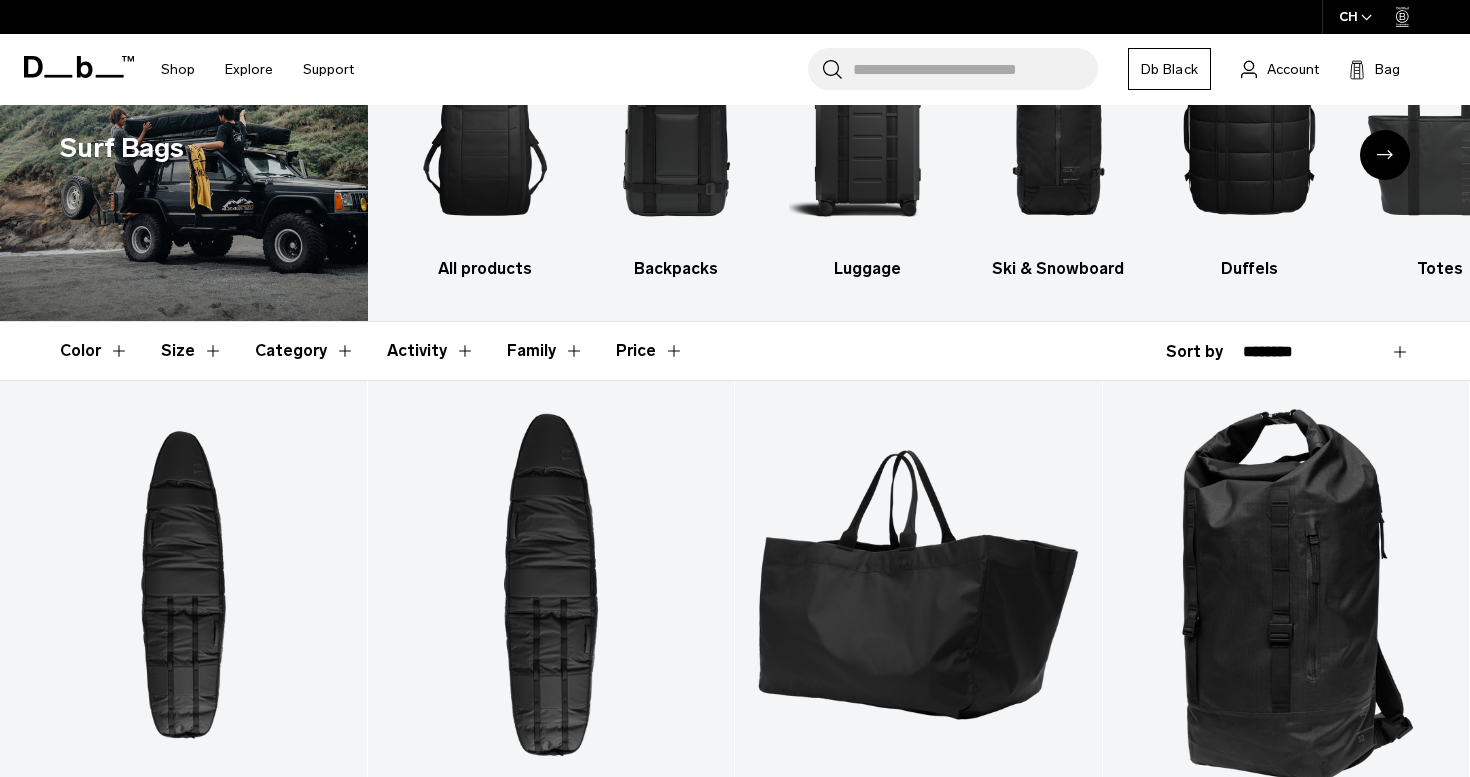scroll, scrollTop: 378, scrollLeft: 0, axis: vertical 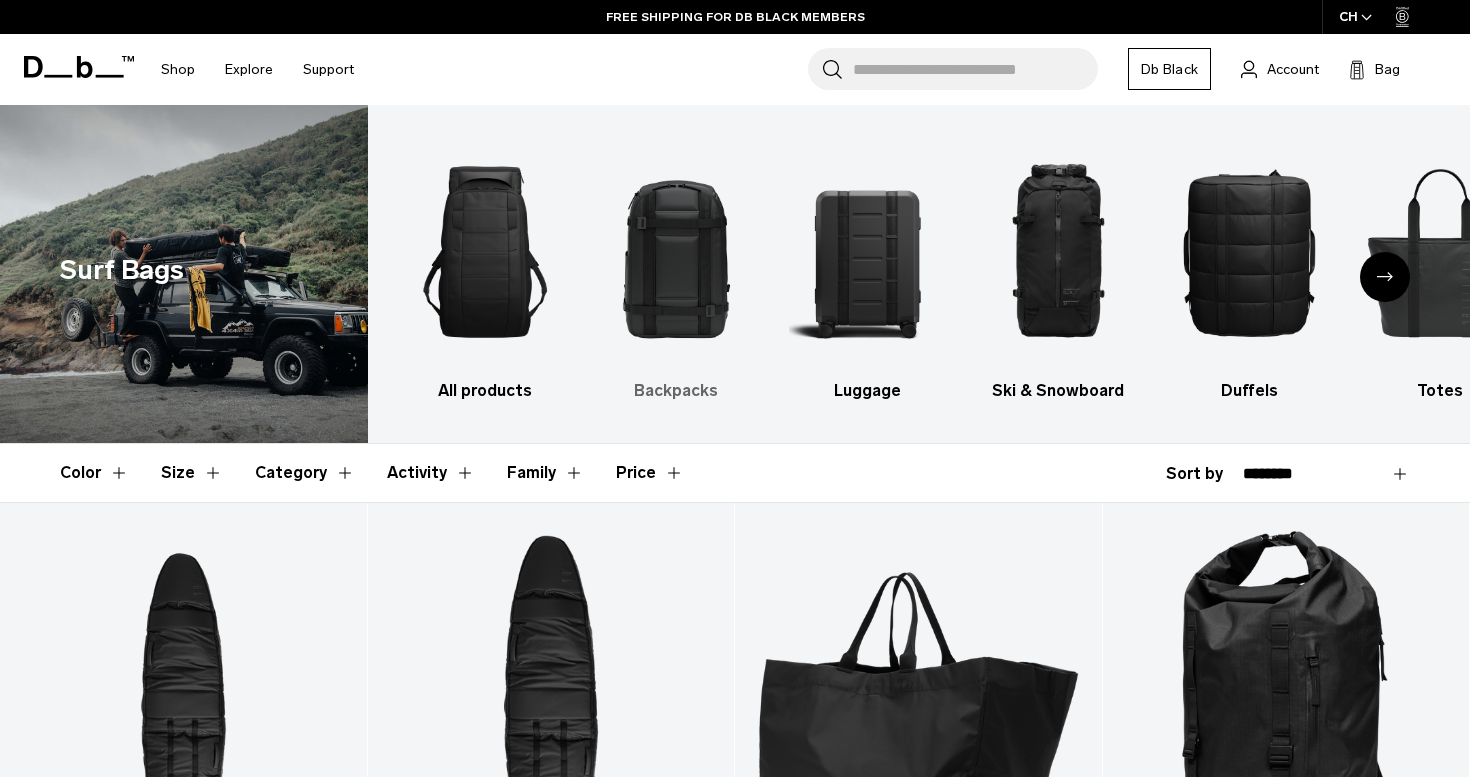 click at bounding box center [676, 252] 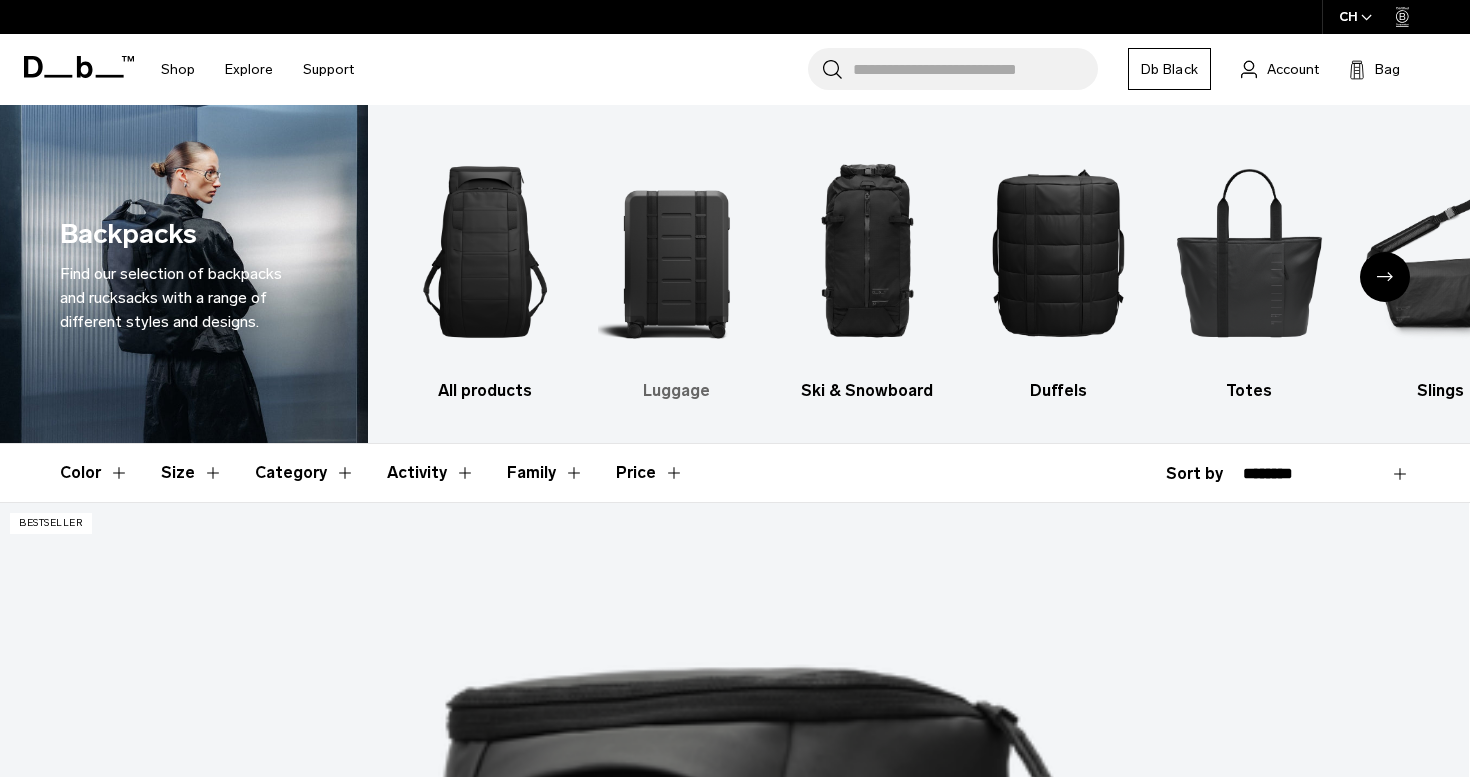 scroll, scrollTop: 0, scrollLeft: 0, axis: both 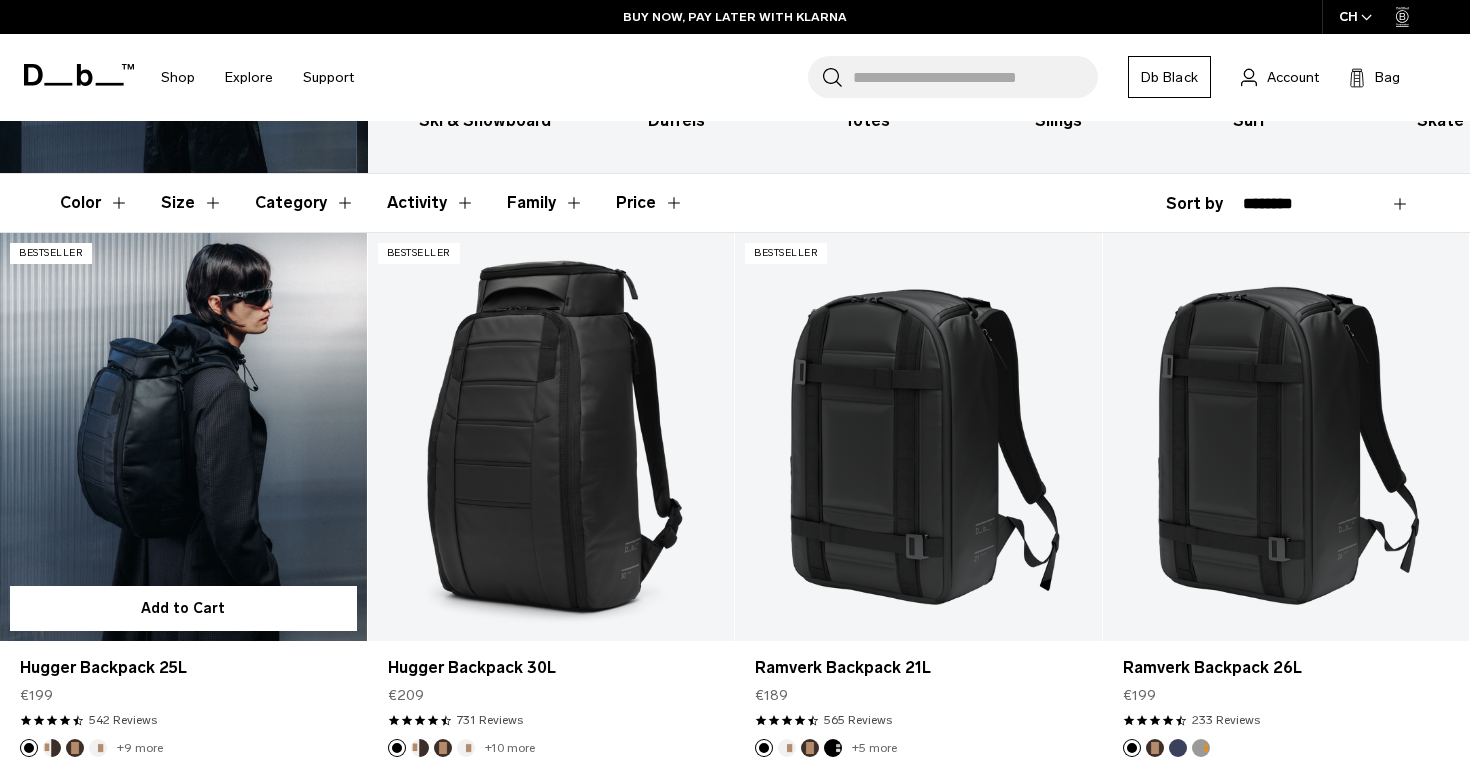 click at bounding box center [183, 436] 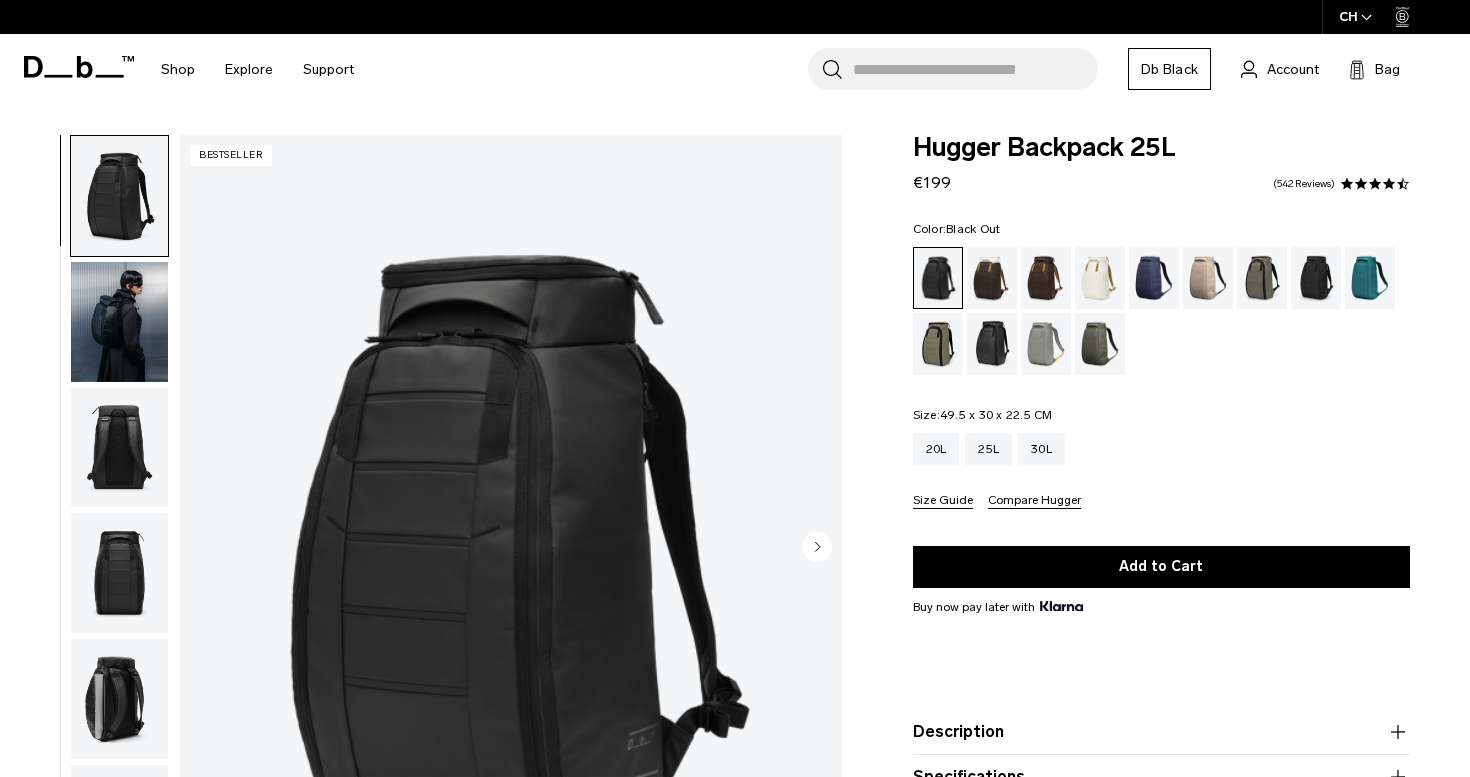 scroll, scrollTop: 0, scrollLeft: 0, axis: both 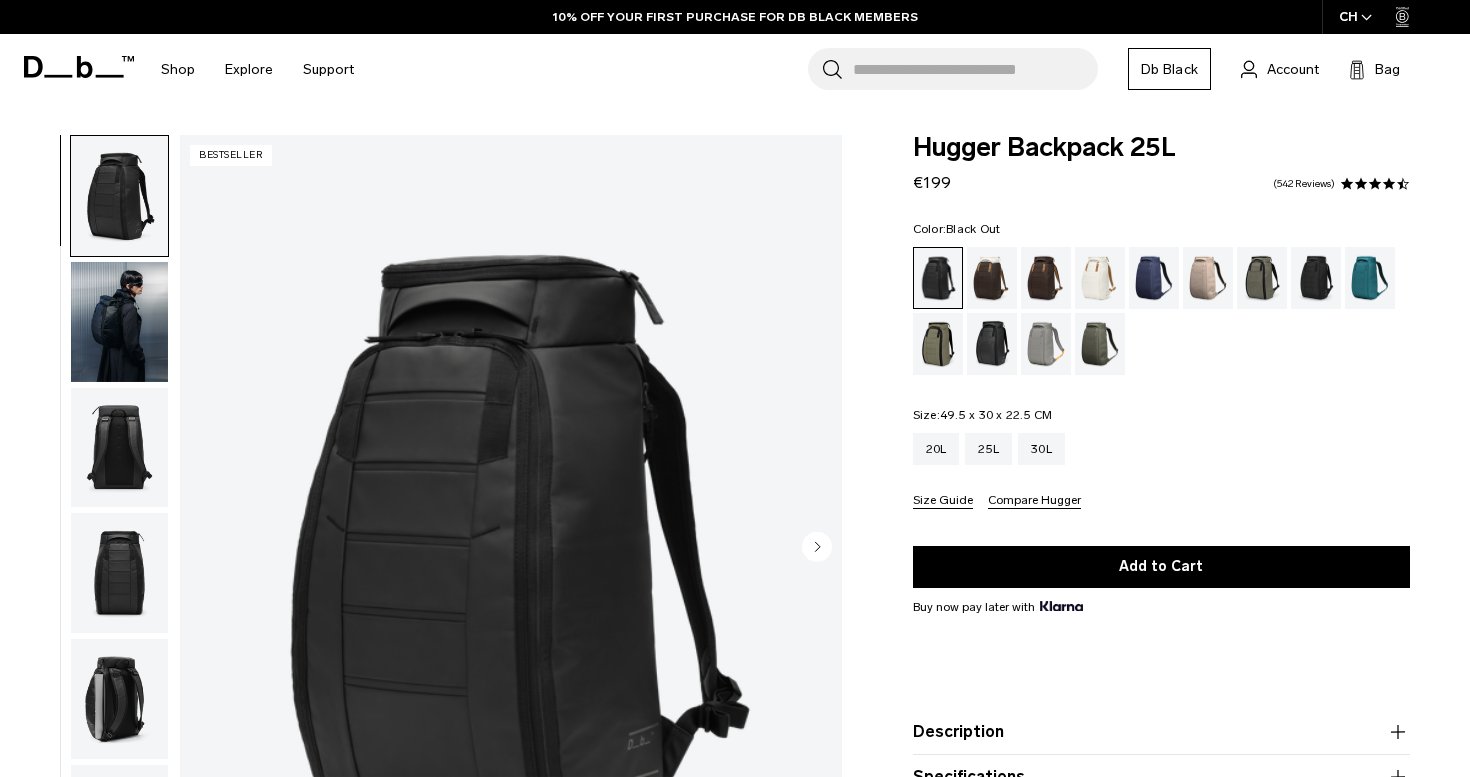 click at bounding box center [119, 448] 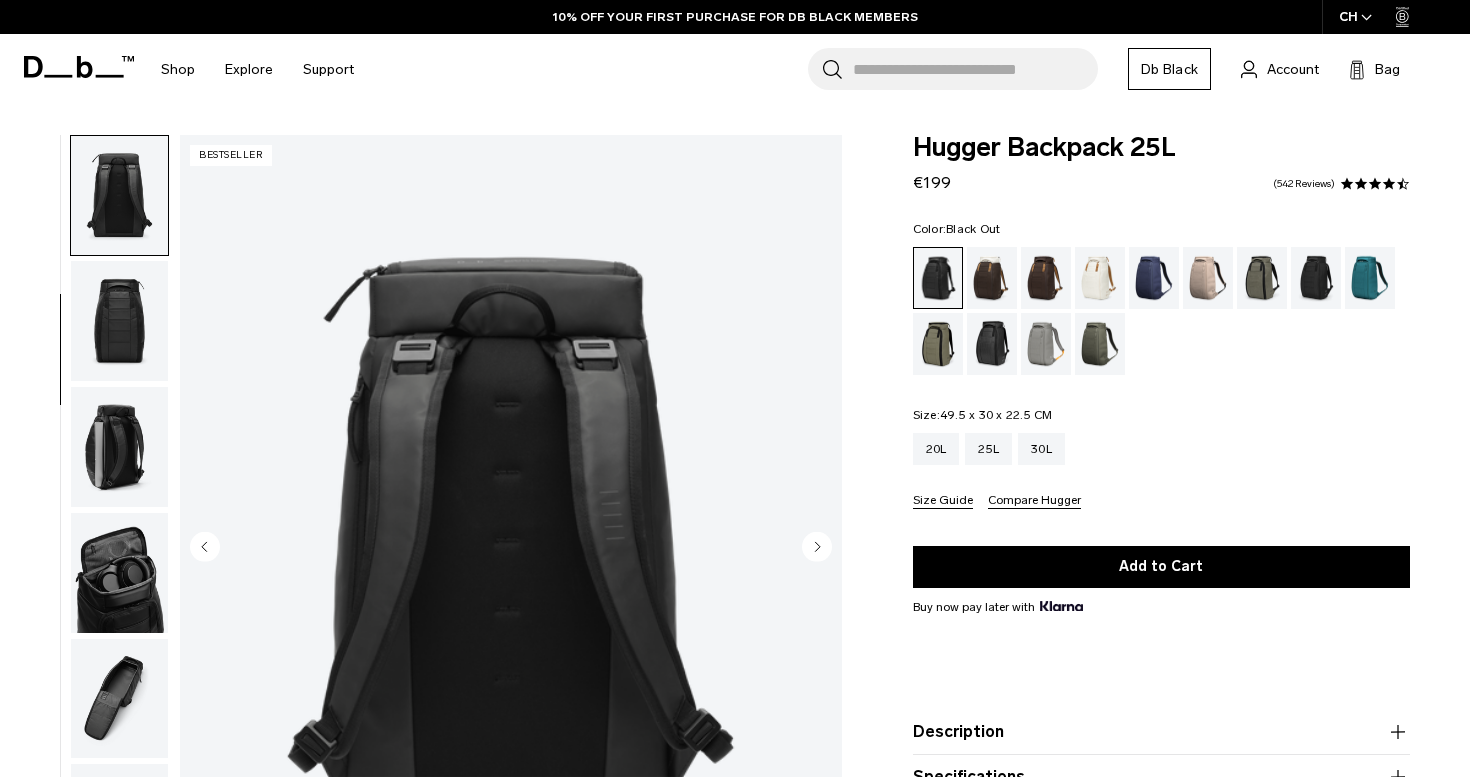 click at bounding box center [119, 447] 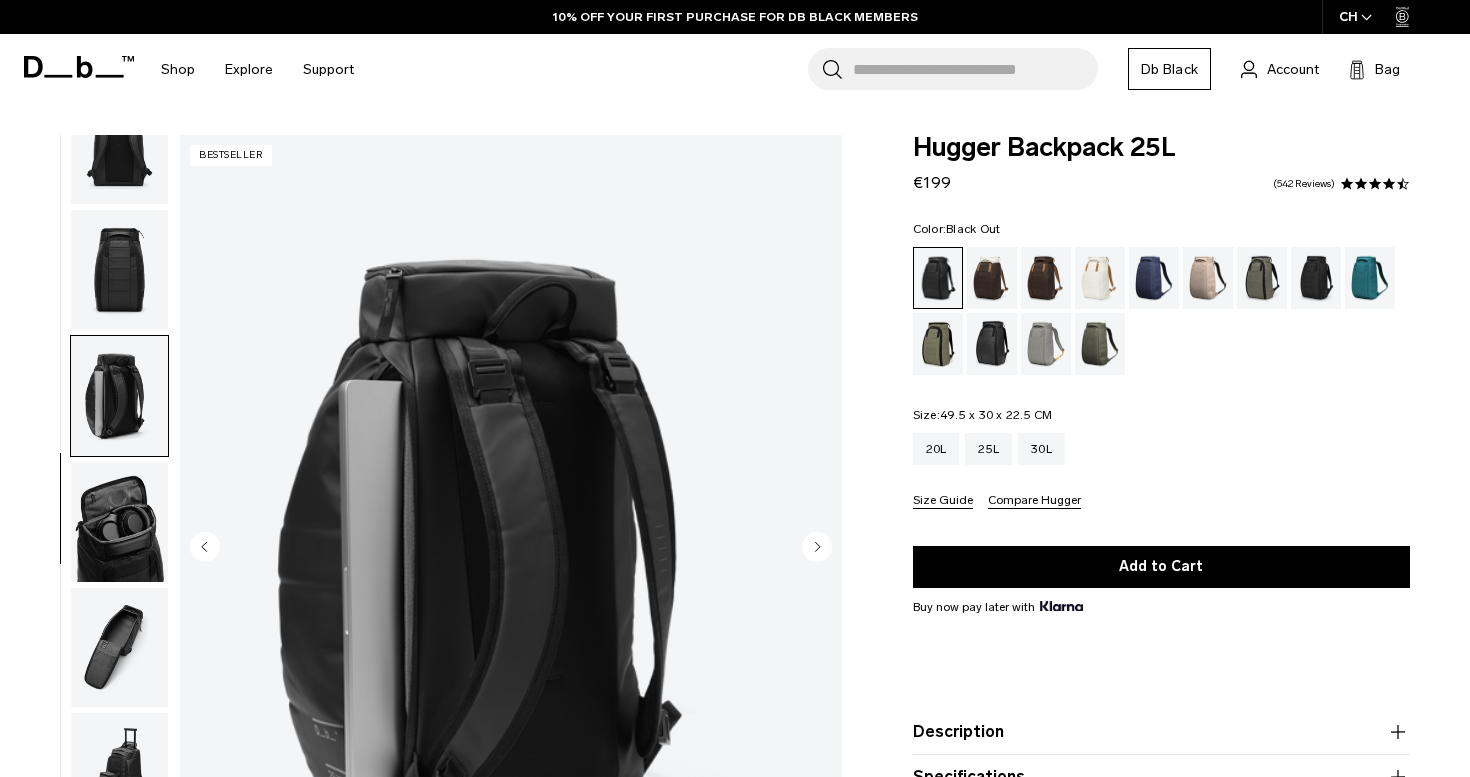 scroll, scrollTop: 427, scrollLeft: 0, axis: vertical 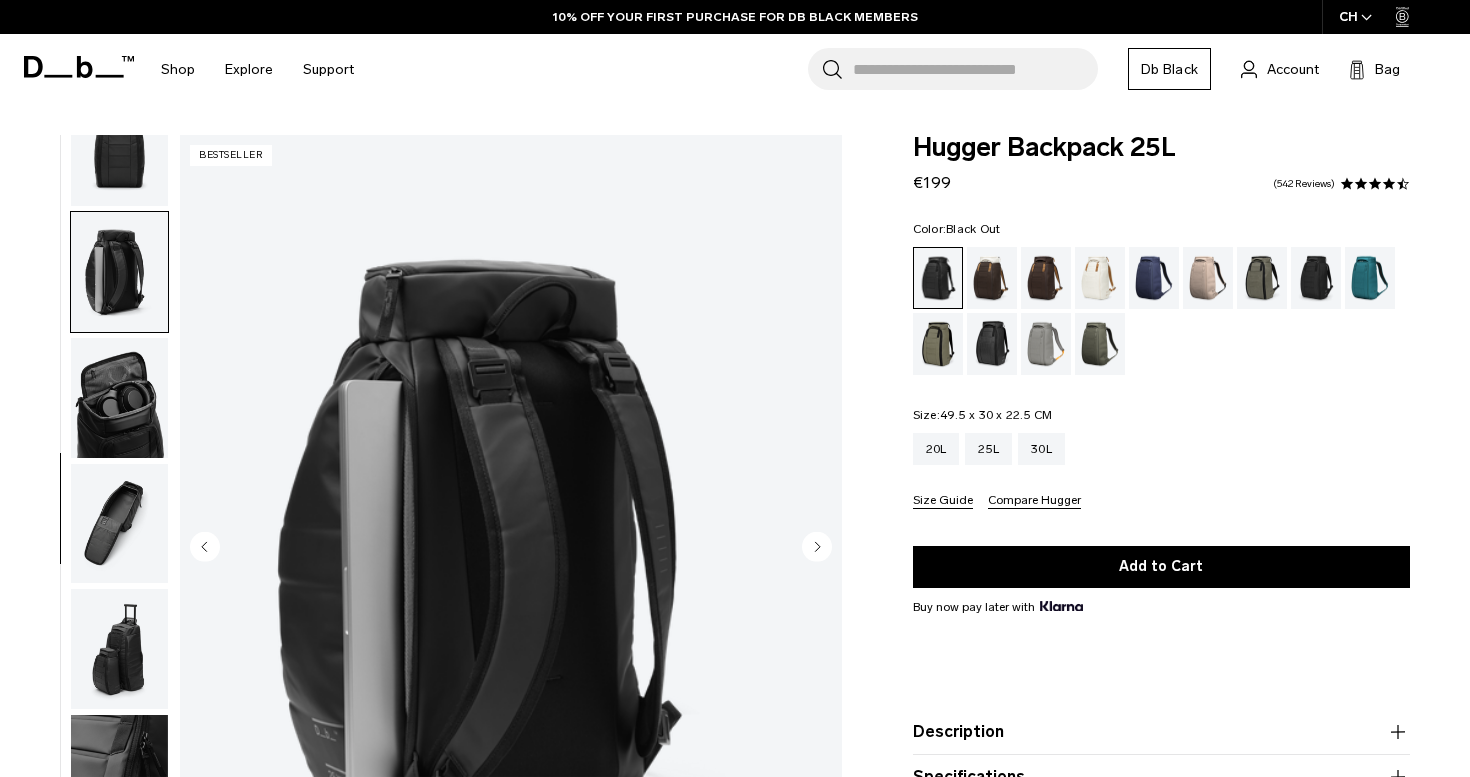 click at bounding box center [119, 398] 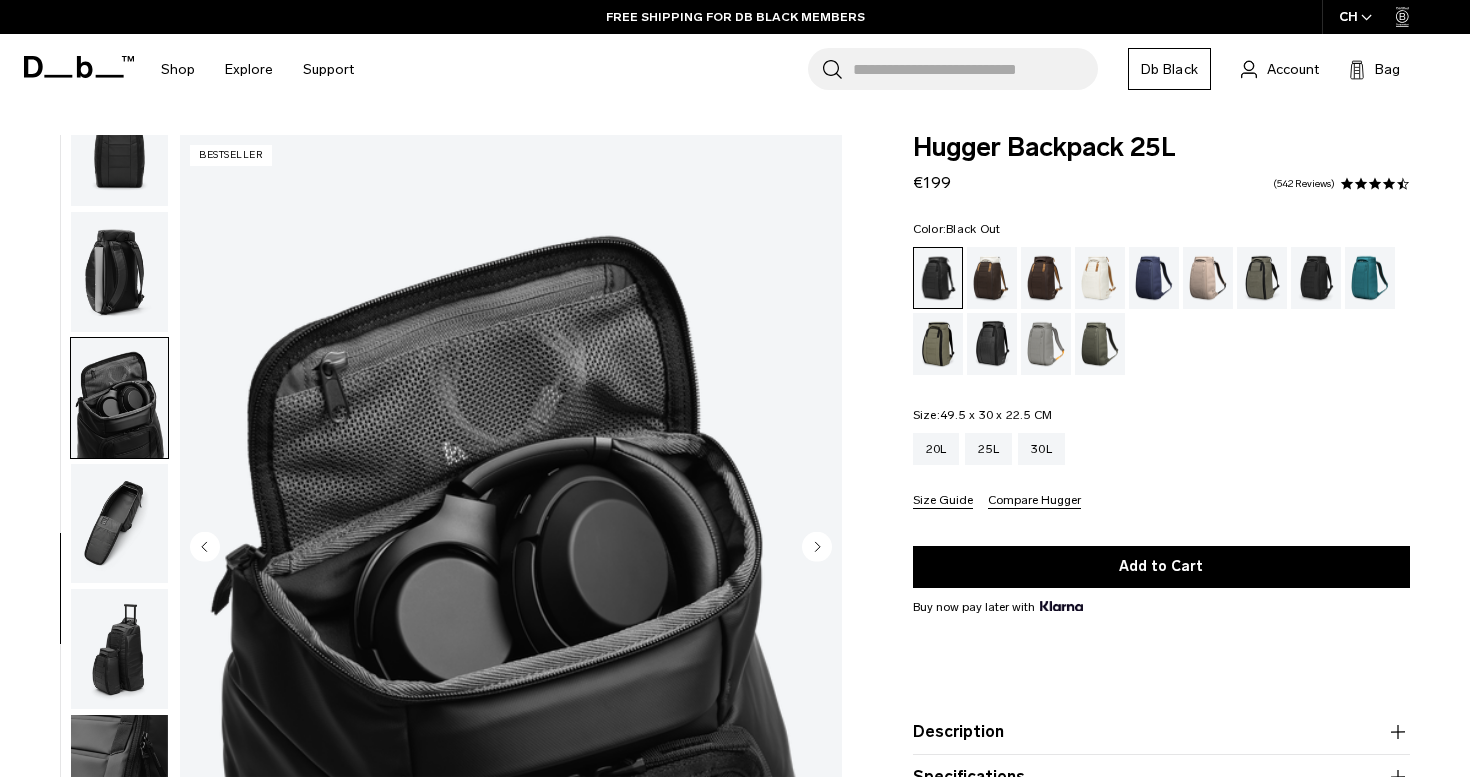 click at bounding box center [119, 524] 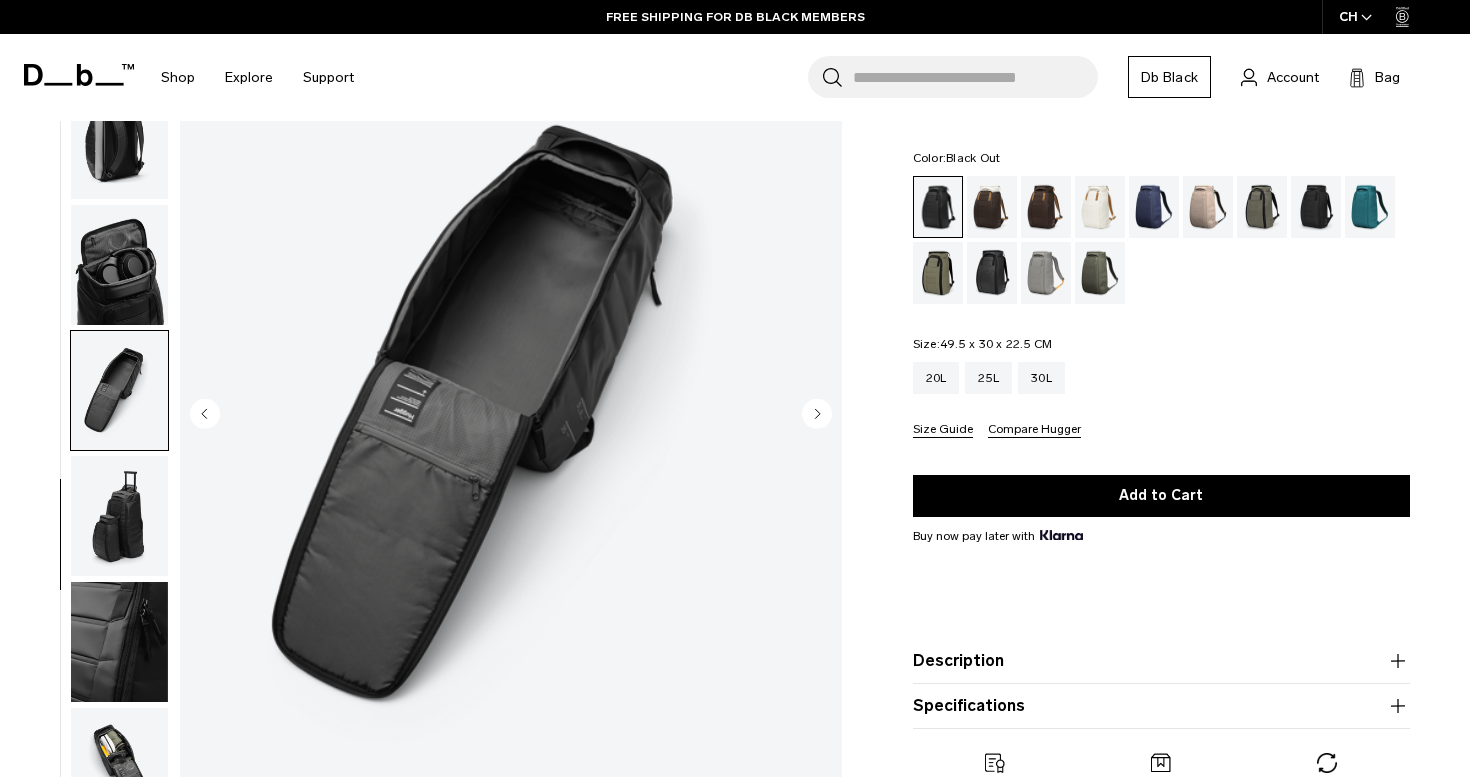 scroll, scrollTop: 138, scrollLeft: 0, axis: vertical 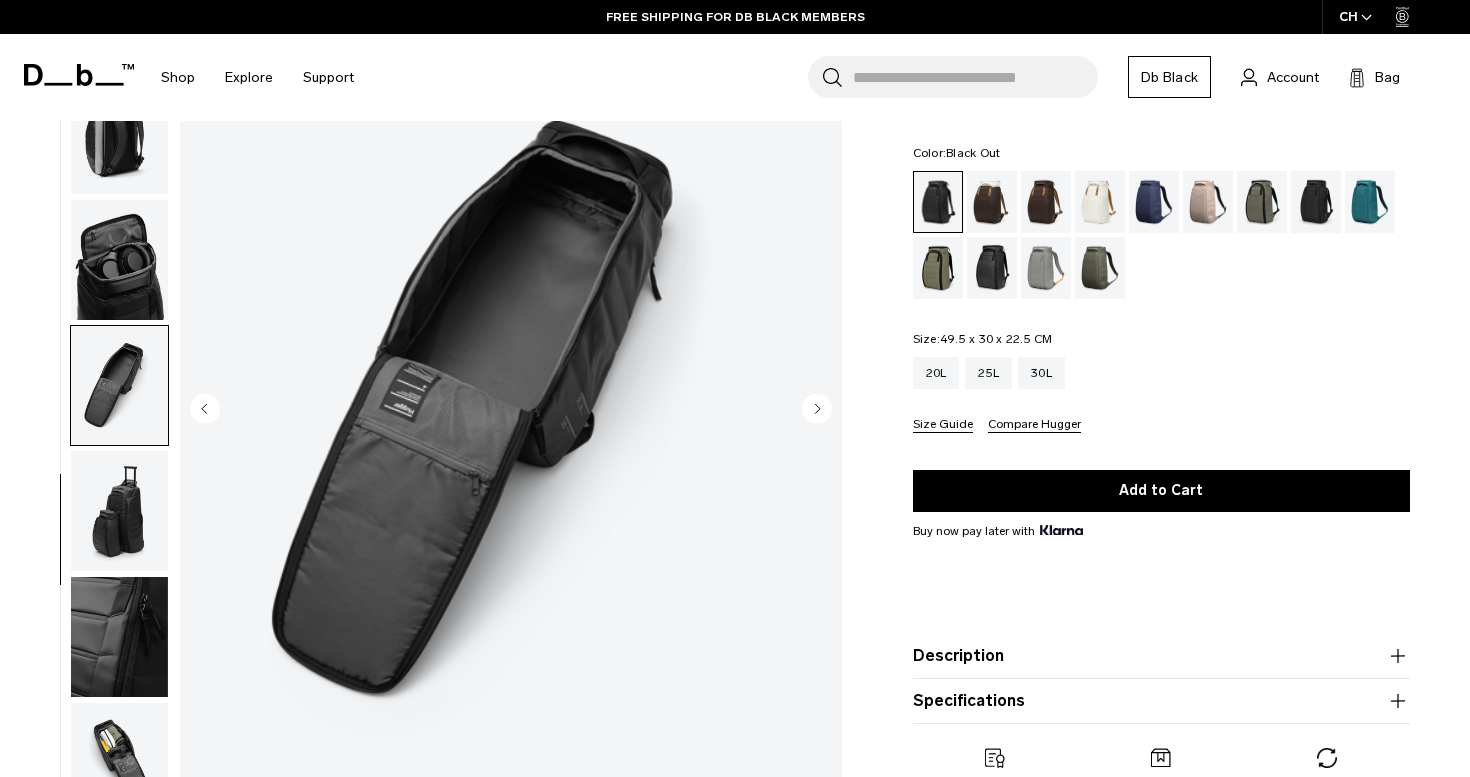 click at bounding box center (119, 511) 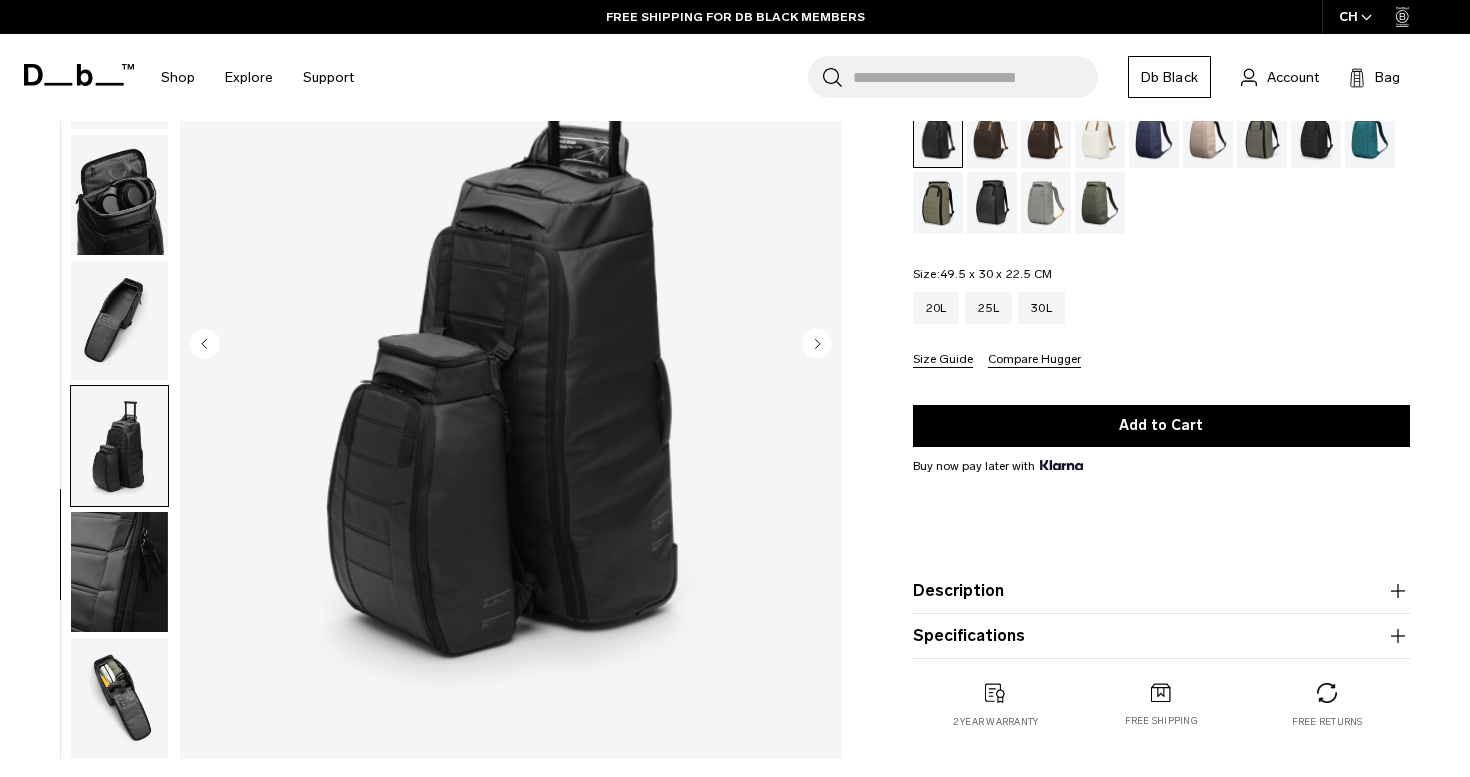 scroll, scrollTop: 217, scrollLeft: 0, axis: vertical 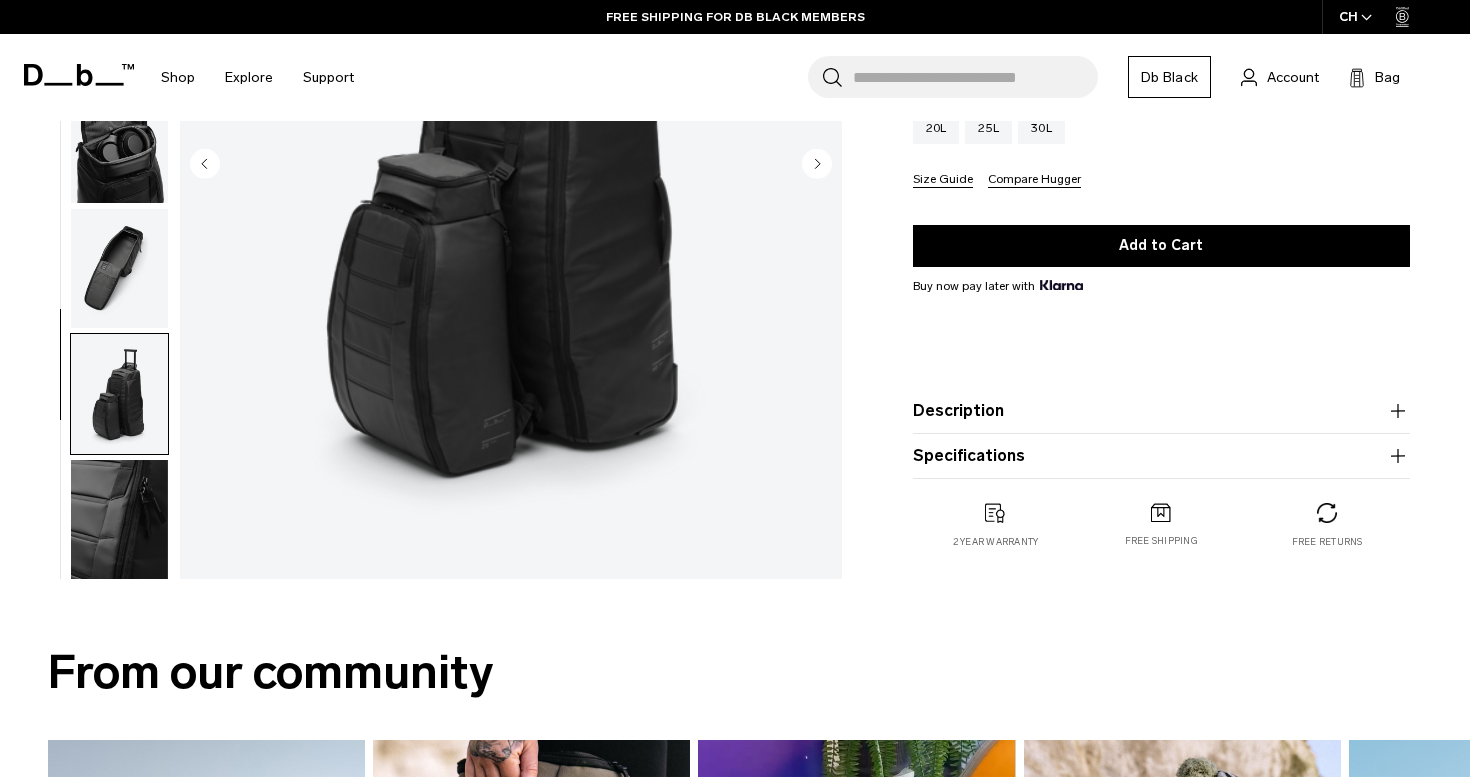 click at bounding box center [119, 520] 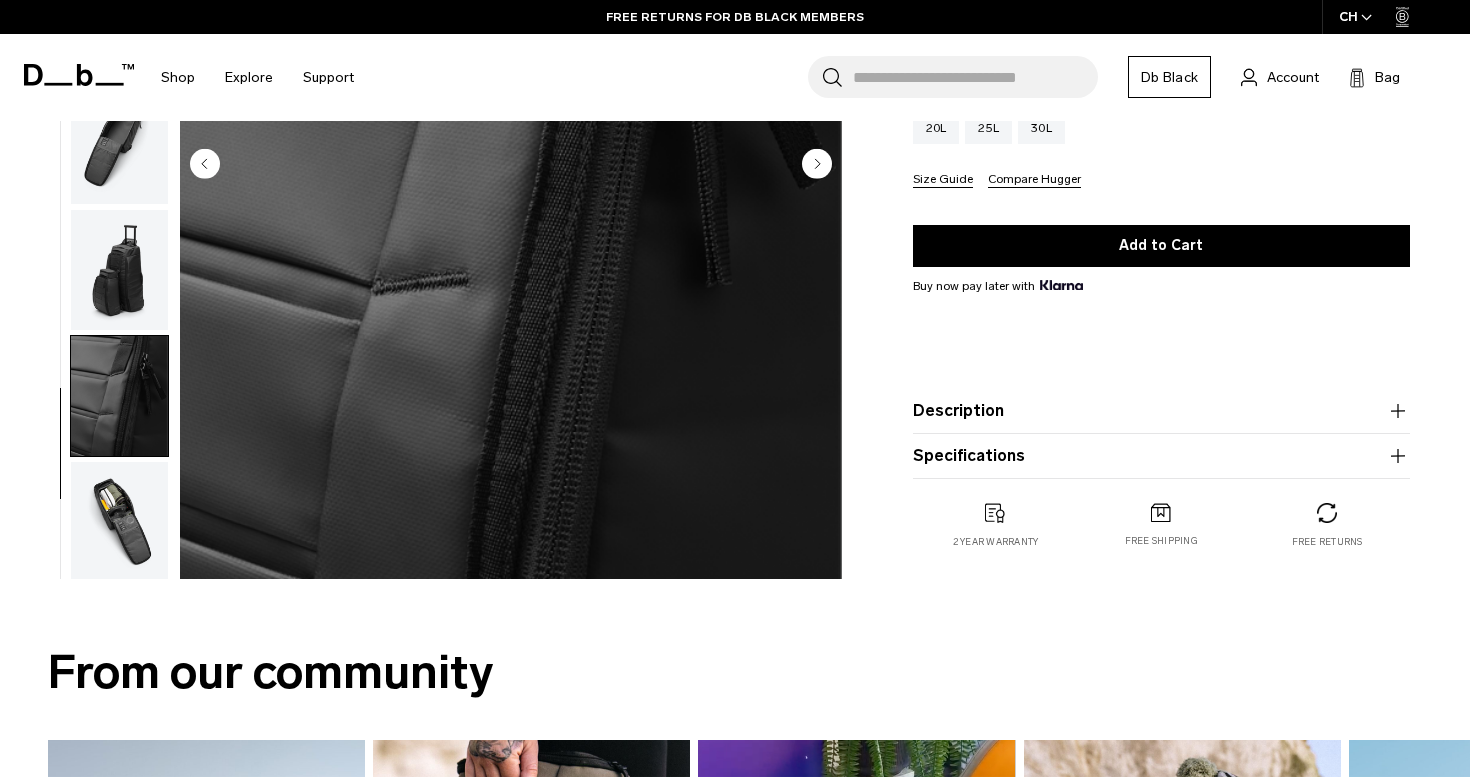 scroll, scrollTop: 427, scrollLeft: 0, axis: vertical 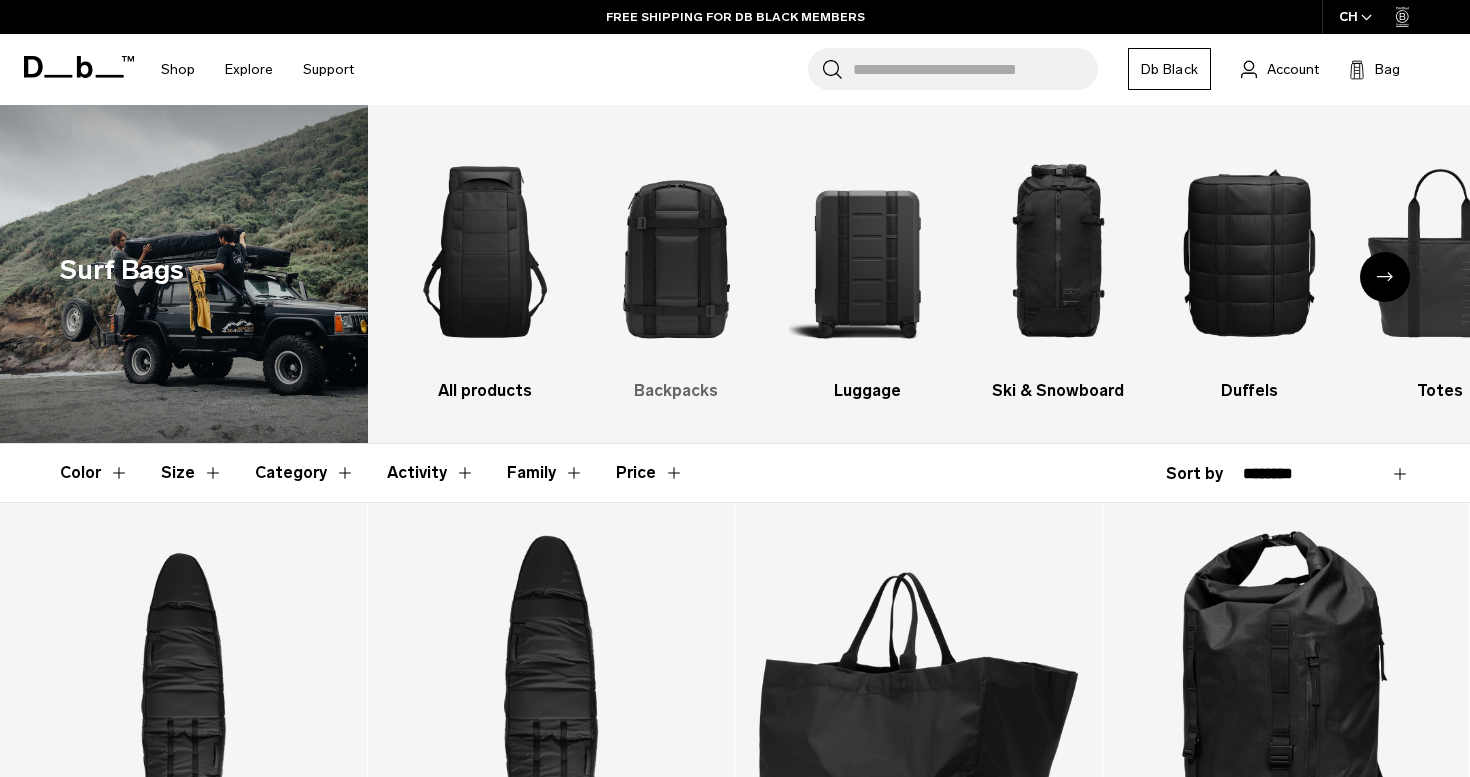 click at bounding box center [676, 252] 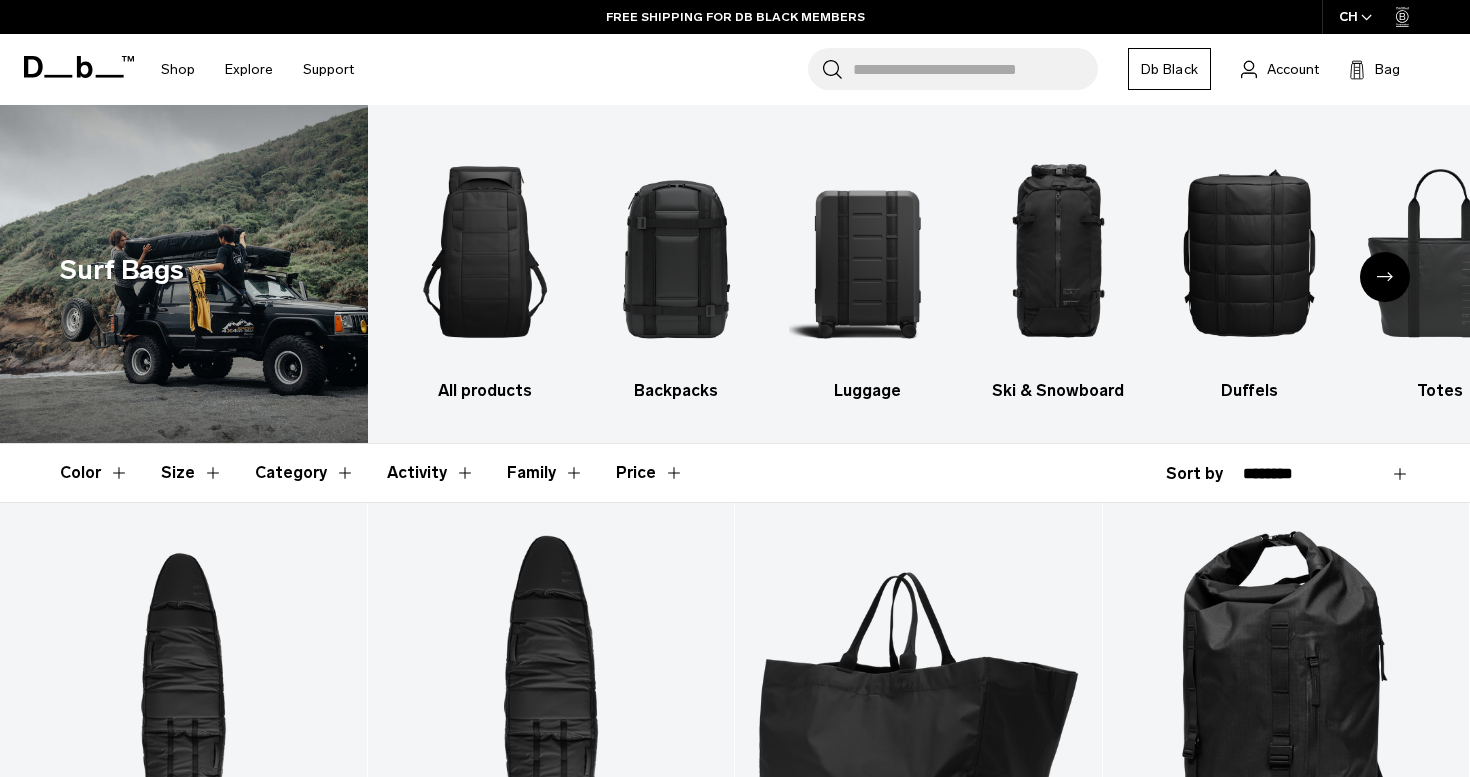 scroll, scrollTop: 89, scrollLeft: 0, axis: vertical 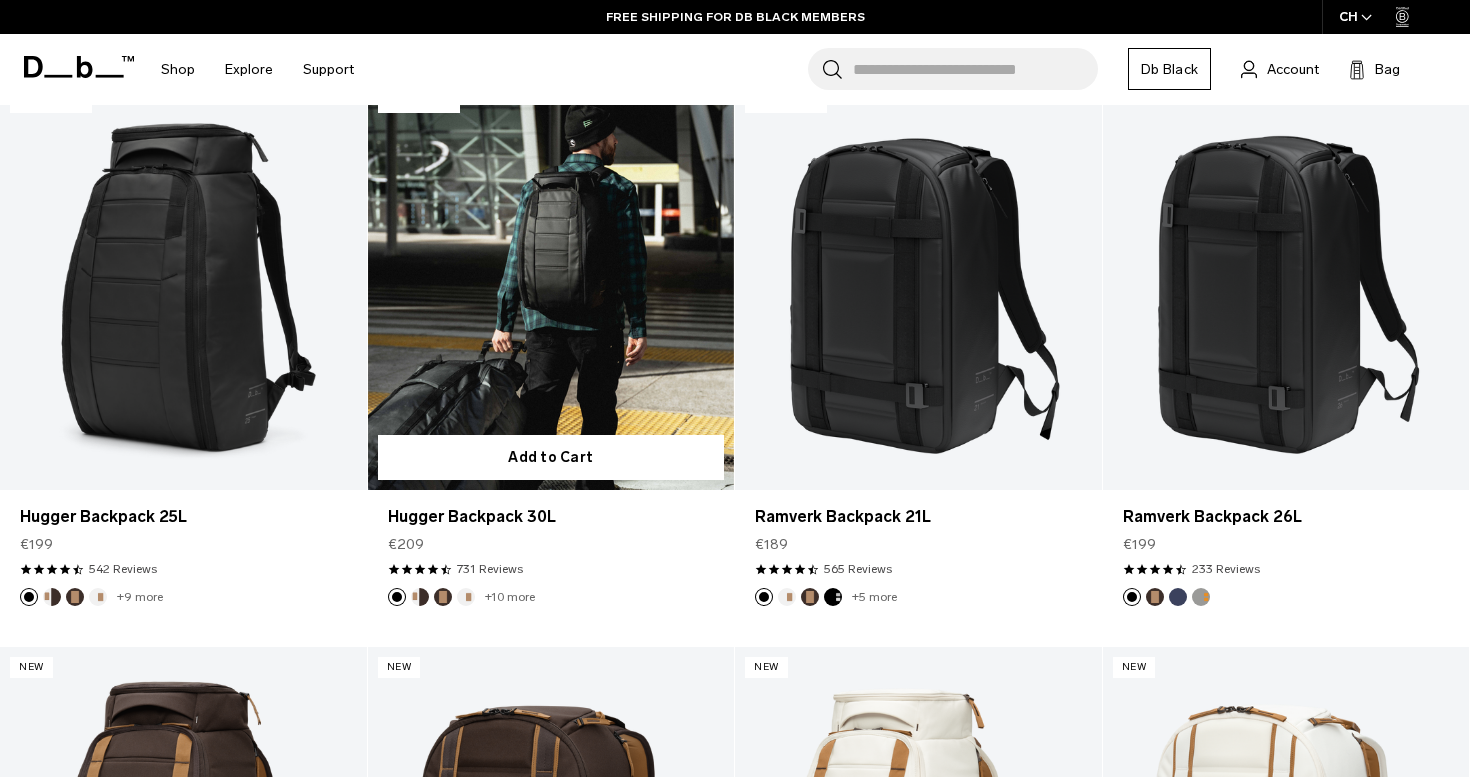 click at bounding box center [551, 285] 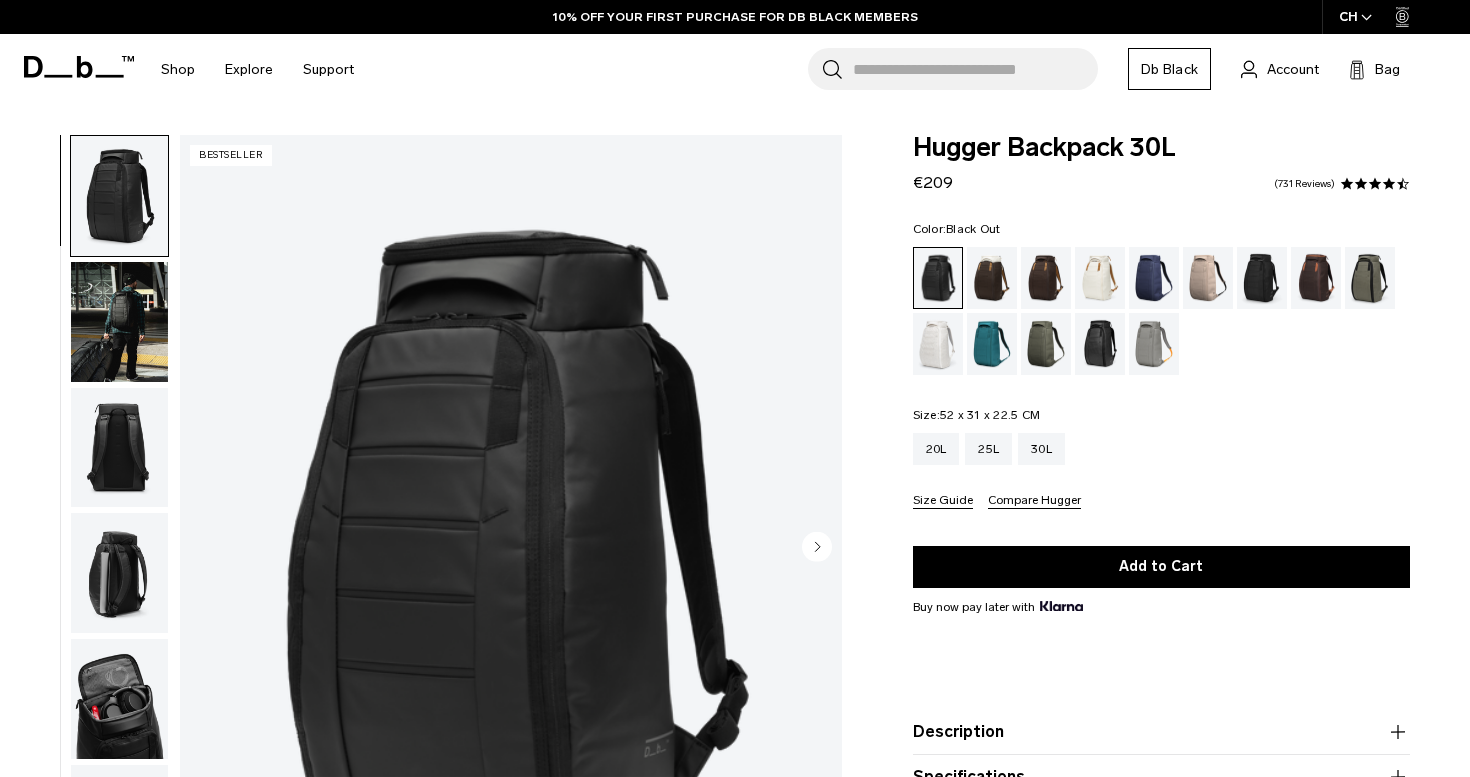 scroll, scrollTop: 357, scrollLeft: 0, axis: vertical 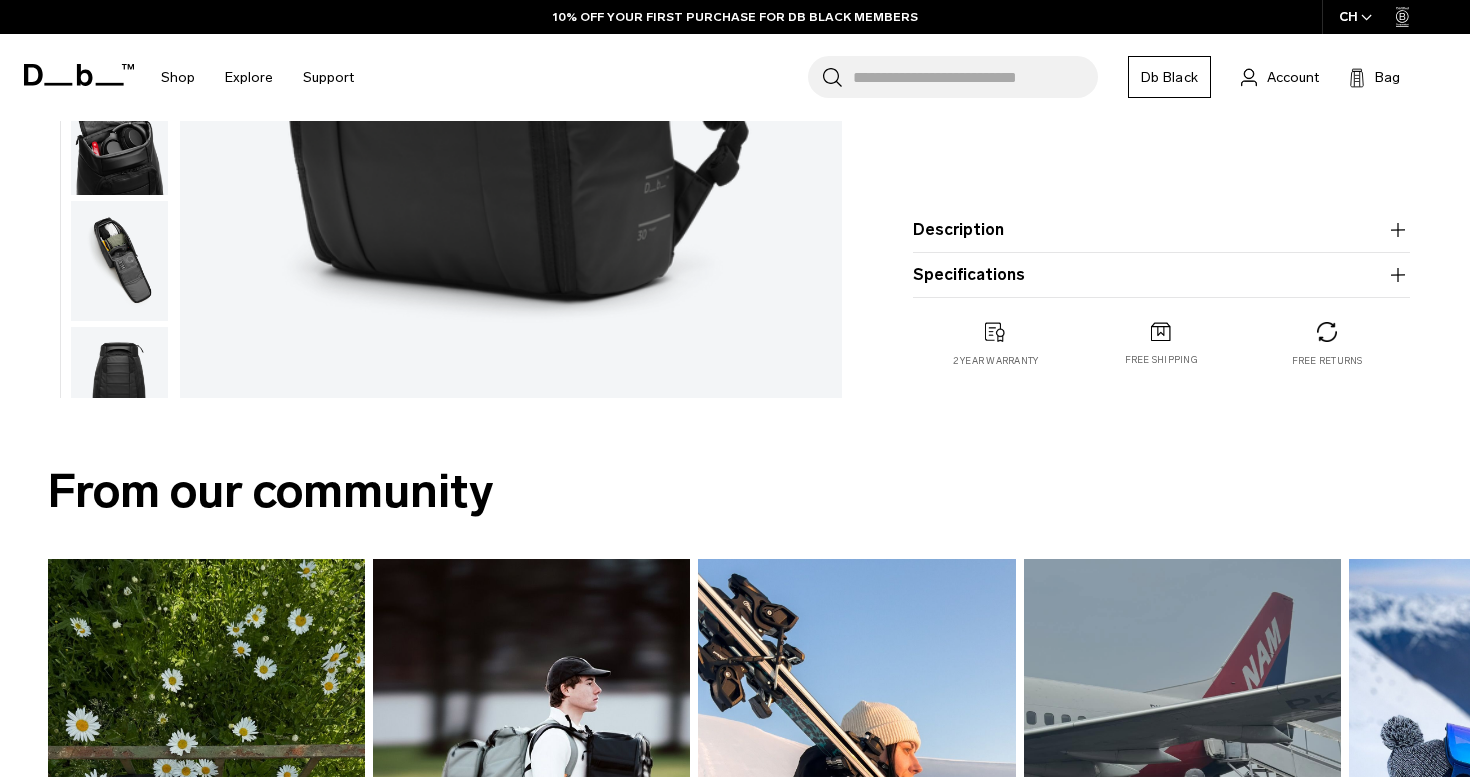 click on "Description
Even the best-selling Hugger backpack isn’t immune to reimagination. We’ve cleaned up the exterior of the new Hugger for a more streamlined, stealth look. Improvements include the shortening of the Hook-Up System™ webbing, additional internal pockets, and improved shoulder straps for a more ergonomic fit. Updated to be slightly narrower than its predecessor, the Hugger 30L still offers the same spacious capacity. The laptop pocket fits up to a 16” MacBook Pro. Read more about the new dimensions in the size guide above. ✓ New, clean stealth design  ✓ More comfortable, ergonomic fit  ✓ Protects your things and holds its shape  ✓ Redesigned using conscious or recycled materials where possible  ✓ Hook-Up System™️ compatible" at bounding box center (1161, 230) 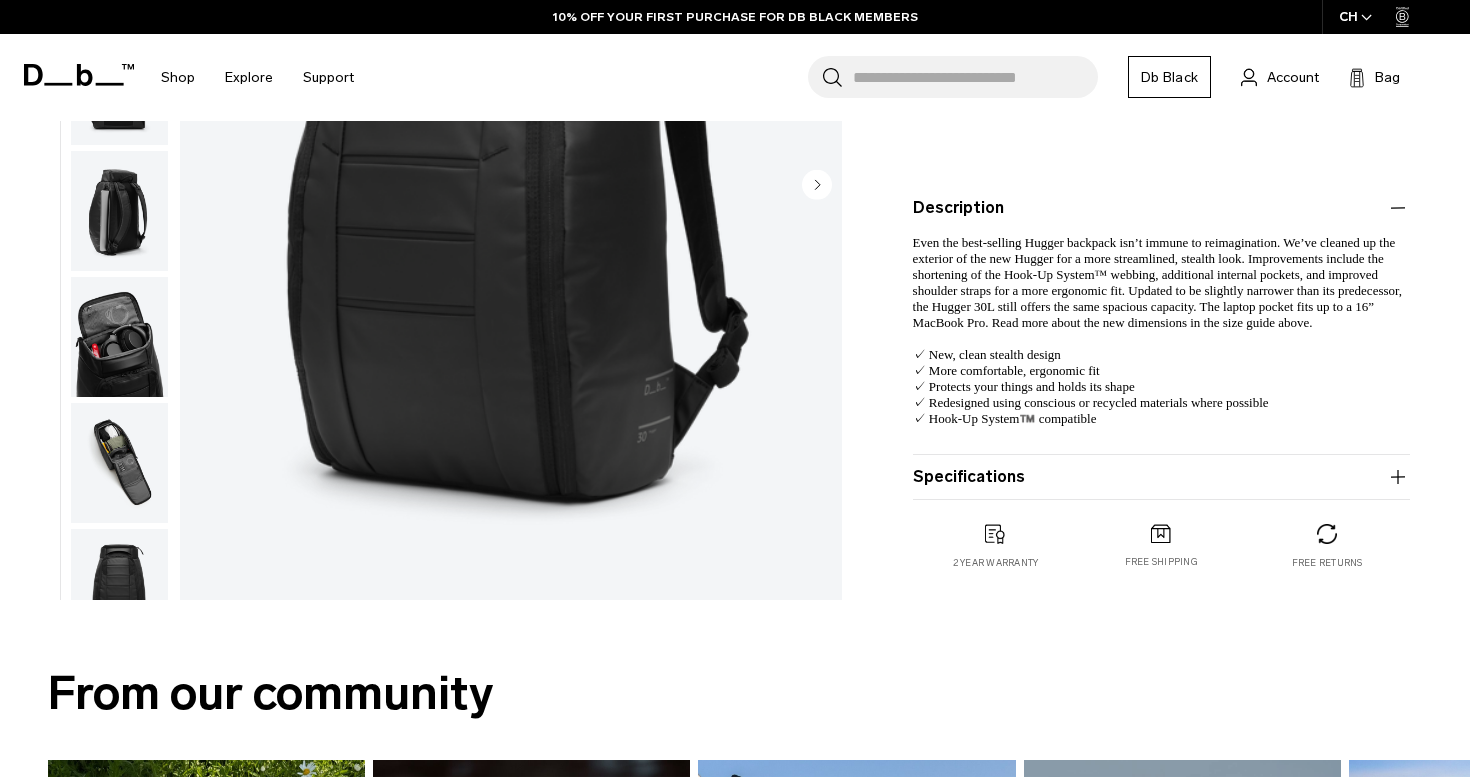 scroll, scrollTop: 517, scrollLeft: 0, axis: vertical 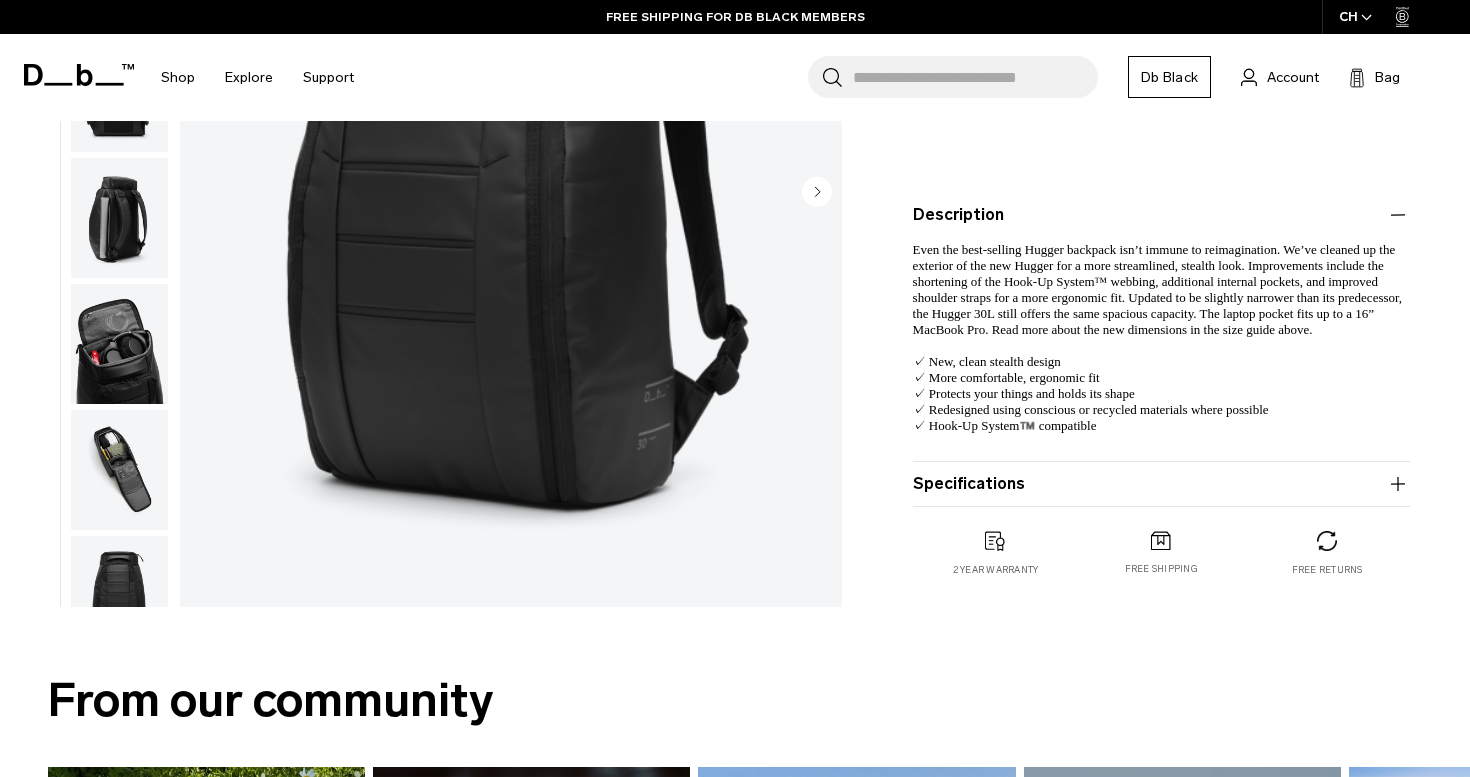 click on "Even the best-selling Hugger backpack isn’t immune to reimagination. We’ve cleaned up the exterior of the new Hugger for a more streamlined, stealth look. Improvements include the shortening of the Hook-Up System™ webbing, additional internal pockets, and improved shoulder straps for a more ergonomic fit. Updated to be slightly narrower than its predecessor, the Hugger 30L still offers the same spacious capacity. The laptop pocket fits up to a 16” MacBook Pro. Read more about the new dimensions in the size guide above. ✓ New, clean stealth design  ✓ More comfortable, ergonomic fit  ✓ Protects your things and holds its shape  ✓ Redesigned using conscious or recycled materials where possible  ✓ Hook-Up System™️ compatible" at bounding box center [1158, 337] 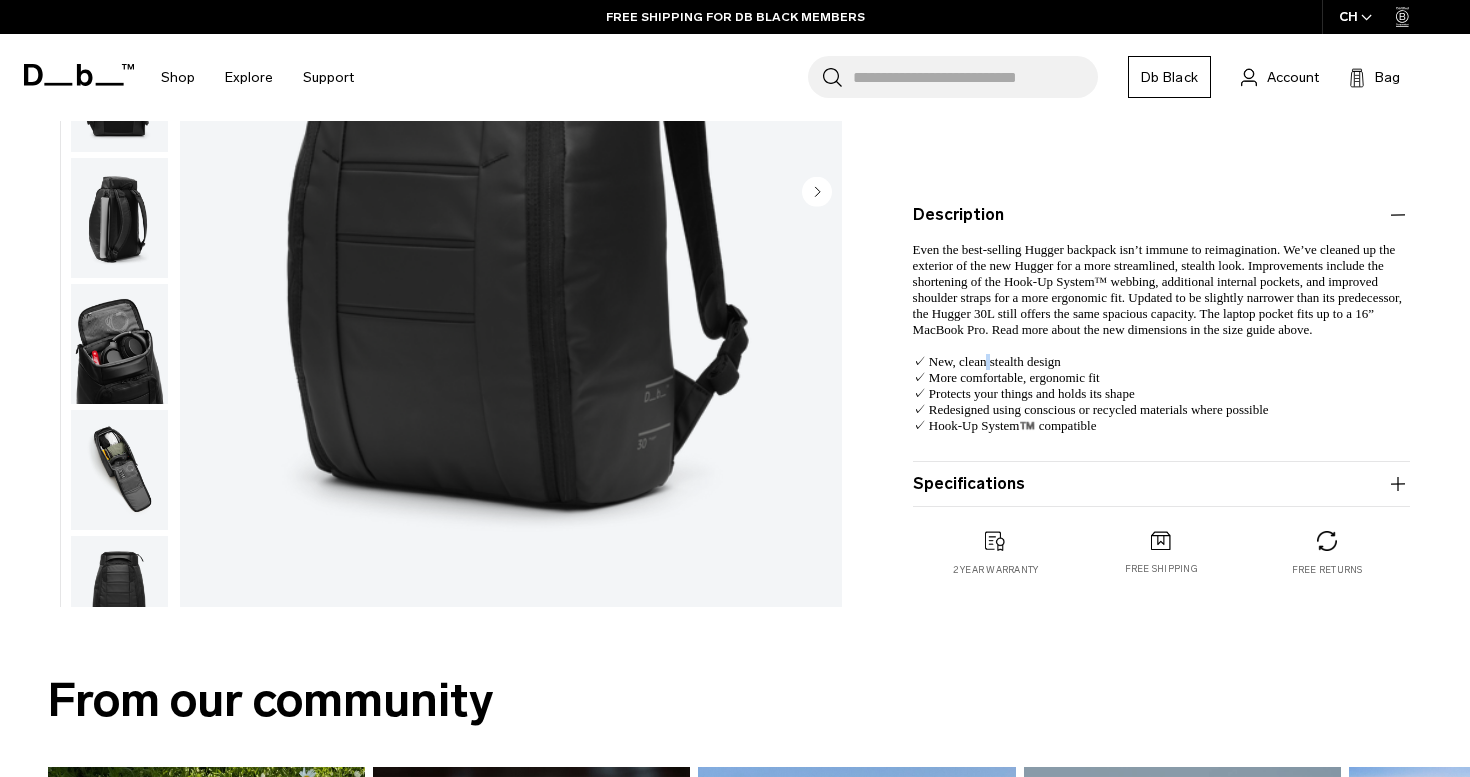 click on "Even the best-selling Hugger backpack isn’t immune to reimagination. We’ve cleaned up the exterior of the new Hugger for a more streamlined, stealth look. Improvements include the shortening of the Hook-Up System™ webbing, additional internal pockets, and improved shoulder straps for a more ergonomic fit. Updated to be slightly narrower than its predecessor, the Hugger 30L still offers the same spacious capacity. The laptop pocket fits up to a 16” MacBook Pro. Read more about the new dimensions in the size guide above. ✓ New, clean stealth design  ✓ More comfortable, ergonomic fit  ✓ Protects your things and holds its shape  ✓ Redesigned using conscious or recycled materials where possible  ✓ Hook-Up System™️ compatible" at bounding box center [1158, 337] 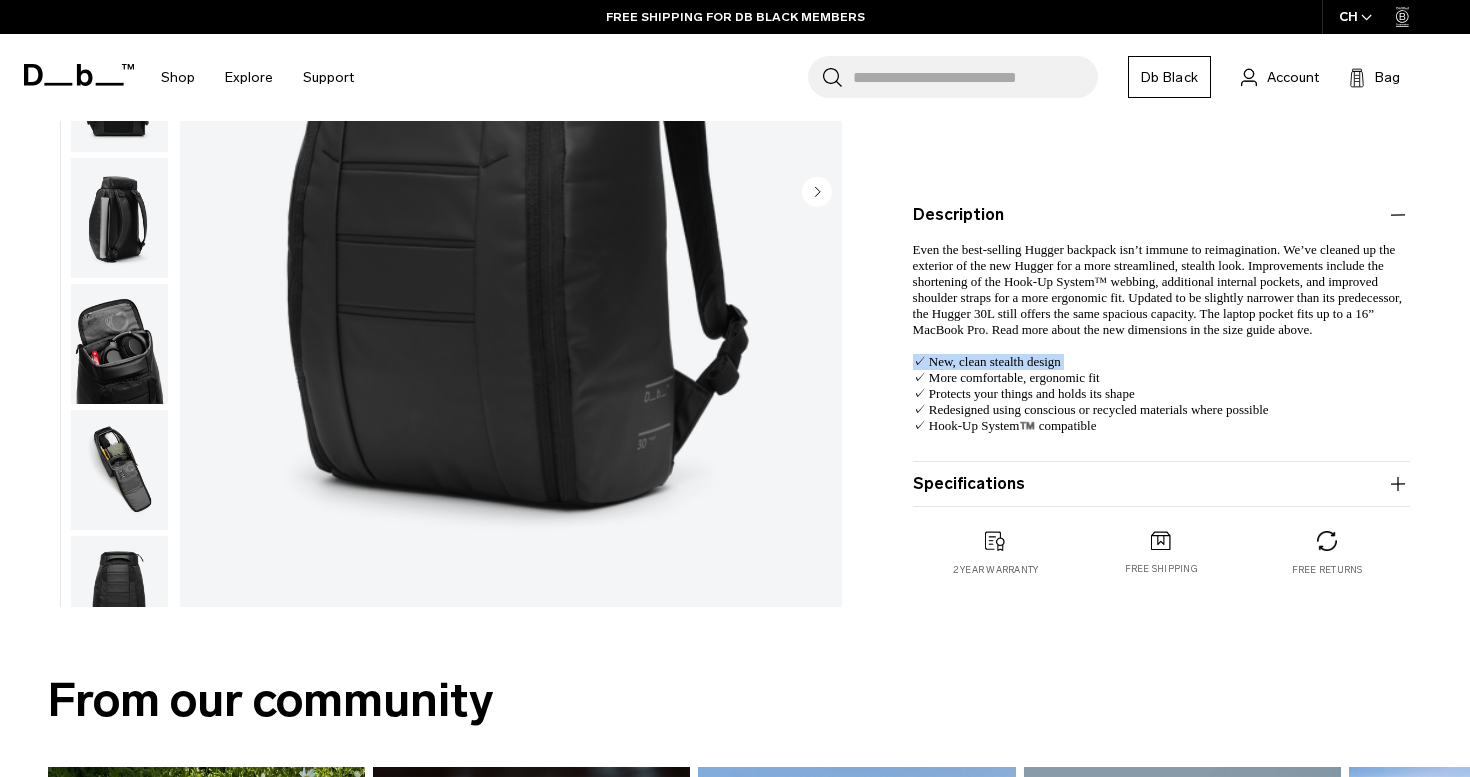 click on "Even the best-selling Hugger backpack isn’t immune to reimagination. We’ve cleaned up the exterior of the new Hugger for a more streamlined, stealth look. Improvements include the shortening of the Hook-Up System™ webbing, additional internal pockets, and improved shoulder straps for a more ergonomic fit. Updated to be slightly narrower than its predecessor, the Hugger 30L still offers the same spacious capacity. The laptop pocket fits up to a 16” MacBook Pro. Read more about the new dimensions in the size guide above. ✓ New, clean stealth design  ✓ More comfortable, ergonomic fit  ✓ Protects your things and holds its shape  ✓ Redesigned using conscious or recycled materials where possible  ✓ Hook-Up System™️ compatible" at bounding box center [1158, 337] 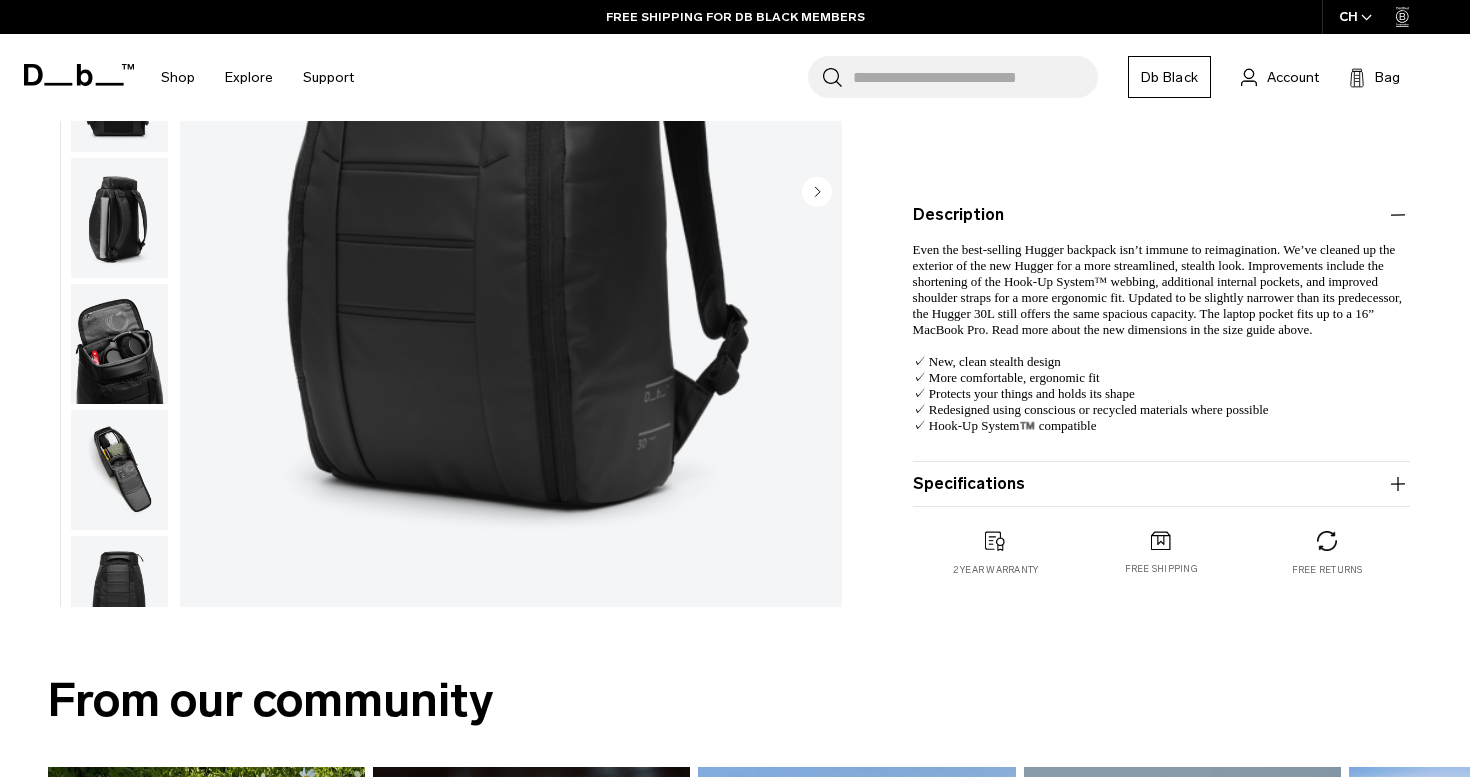click on "Even the best-selling Hugger backpack isn’t immune to reimagination. We’ve cleaned up the exterior of the new Hugger for a more streamlined, stealth look. Improvements include the shortening of the Hook-Up System™ webbing, additional internal pockets, and improved shoulder straps for a more ergonomic fit. Updated to be slightly narrower than its predecessor, the Hugger 30L still offers the same spacious capacity. The laptop pocket fits up to a 16” MacBook Pro. Read more about the new dimensions in the size guide above. ✓ New, clean stealth design  ✓ More comfortable, ergonomic fit  ✓ Protects your things and holds its shape  ✓ Redesigned using conscious or recycled materials where possible  ✓ Hook-Up System™️ compatible" at bounding box center [1158, 337] 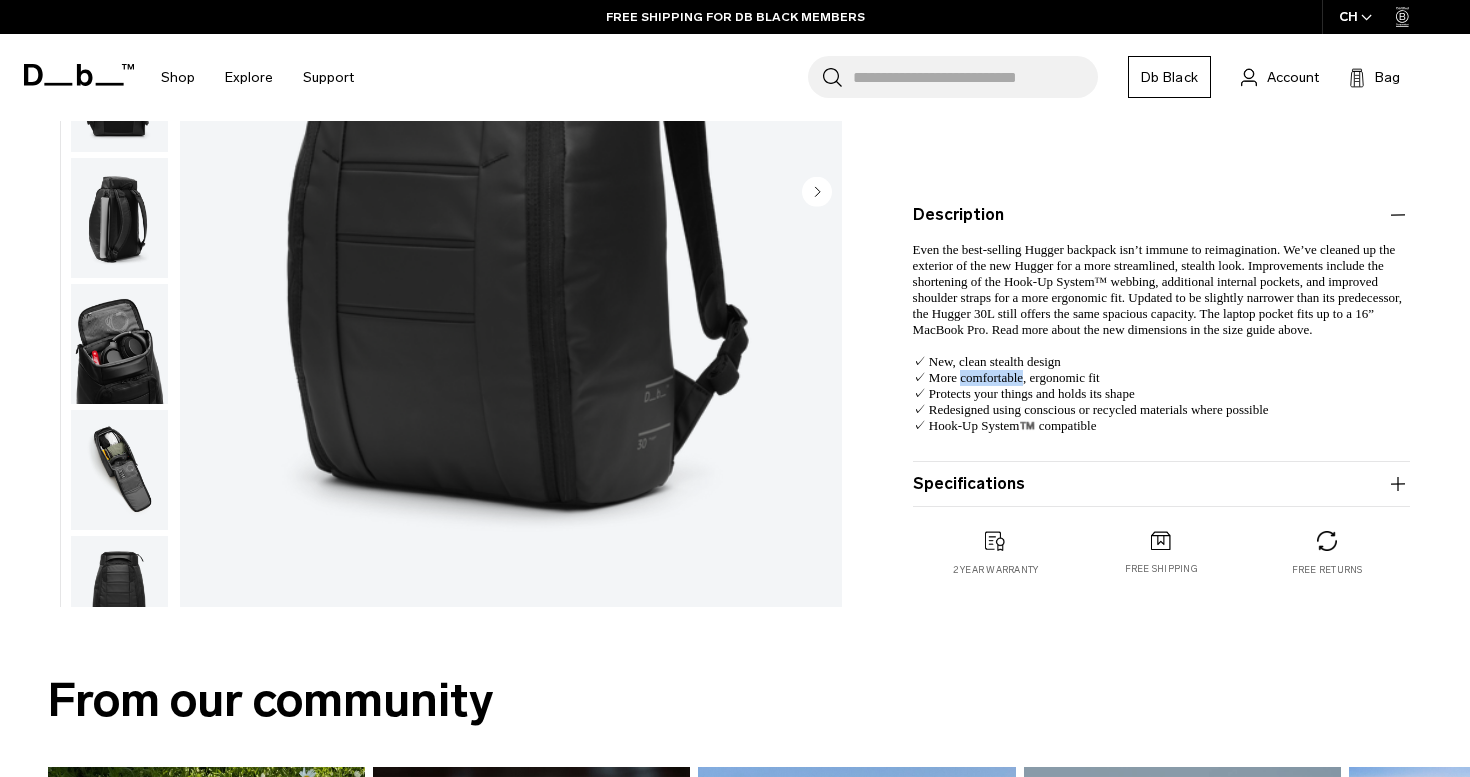 click on "Even the best-selling Hugger backpack isn’t immune to reimagination. We’ve cleaned up the exterior of the new Hugger for a more streamlined, stealth look. Improvements include the shortening of the Hook-Up System™ webbing, additional internal pockets, and improved shoulder straps for a more ergonomic fit. Updated to be slightly narrower than its predecessor, the Hugger 30L still offers the same spacious capacity. The laptop pocket fits up to a 16” MacBook Pro. Read more about the new dimensions in the size guide above. ✓ New, clean stealth design  ✓ More comfortable, ergonomic fit  ✓ Protects your things and holds its shape  ✓ Redesigned using conscious or recycled materials where possible  ✓ Hook-Up System™️ compatible" at bounding box center [1158, 337] 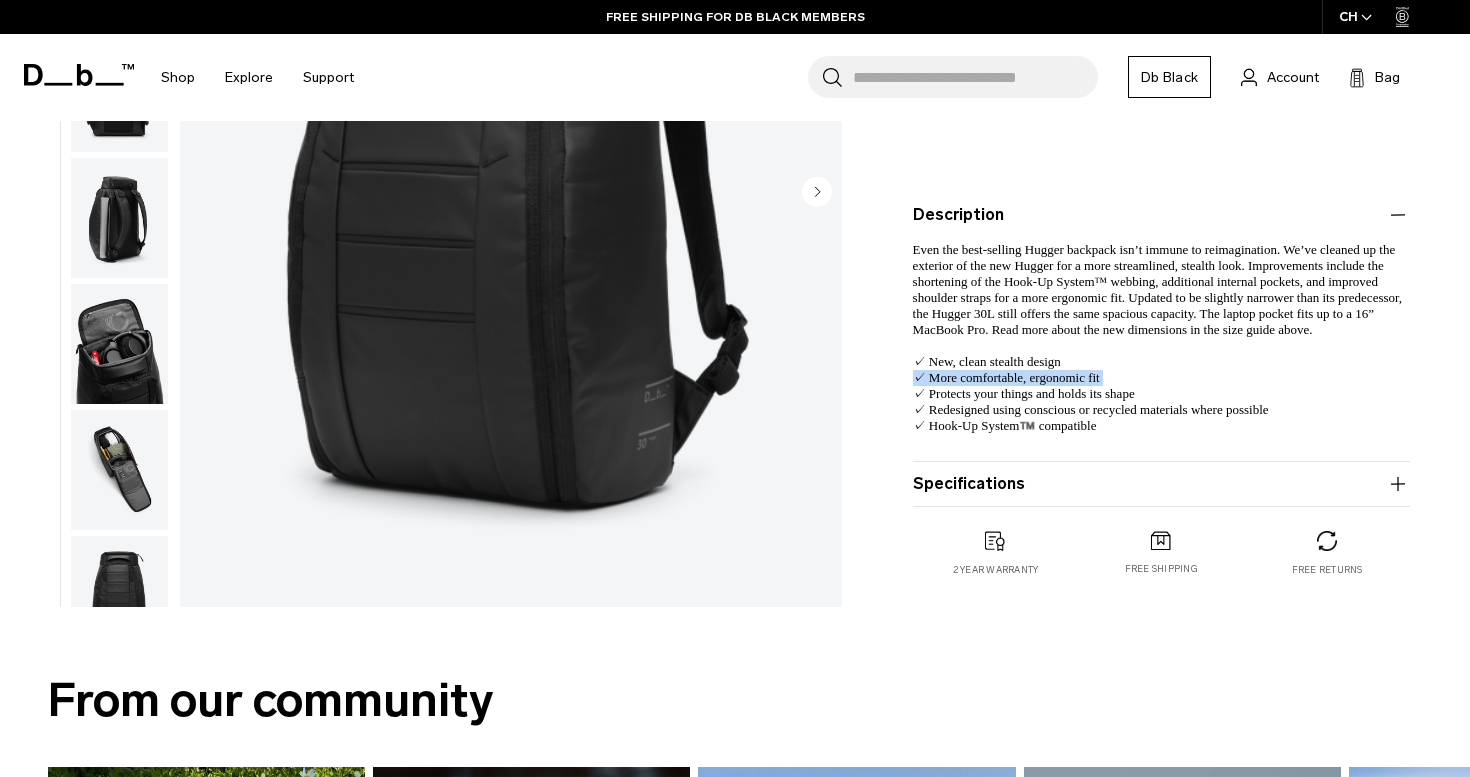 click on "Even the best-selling Hugger backpack isn’t immune to reimagination. We’ve cleaned up the exterior of the new Hugger for a more streamlined, stealth look. Improvements include the shortening of the Hook-Up System™ webbing, additional internal pockets, and improved shoulder straps for a more ergonomic fit. Updated to be slightly narrower than its predecessor, the Hugger 30L still offers the same spacious capacity. The laptop pocket fits up to a 16” MacBook Pro. Read more about the new dimensions in the size guide above. ✓ New, clean stealth design  ✓ More comfortable, ergonomic fit  ✓ Protects your things and holds its shape  ✓ Redesigned using conscious or recycled materials where possible  ✓ Hook-Up System™️ compatible" at bounding box center (1158, 337) 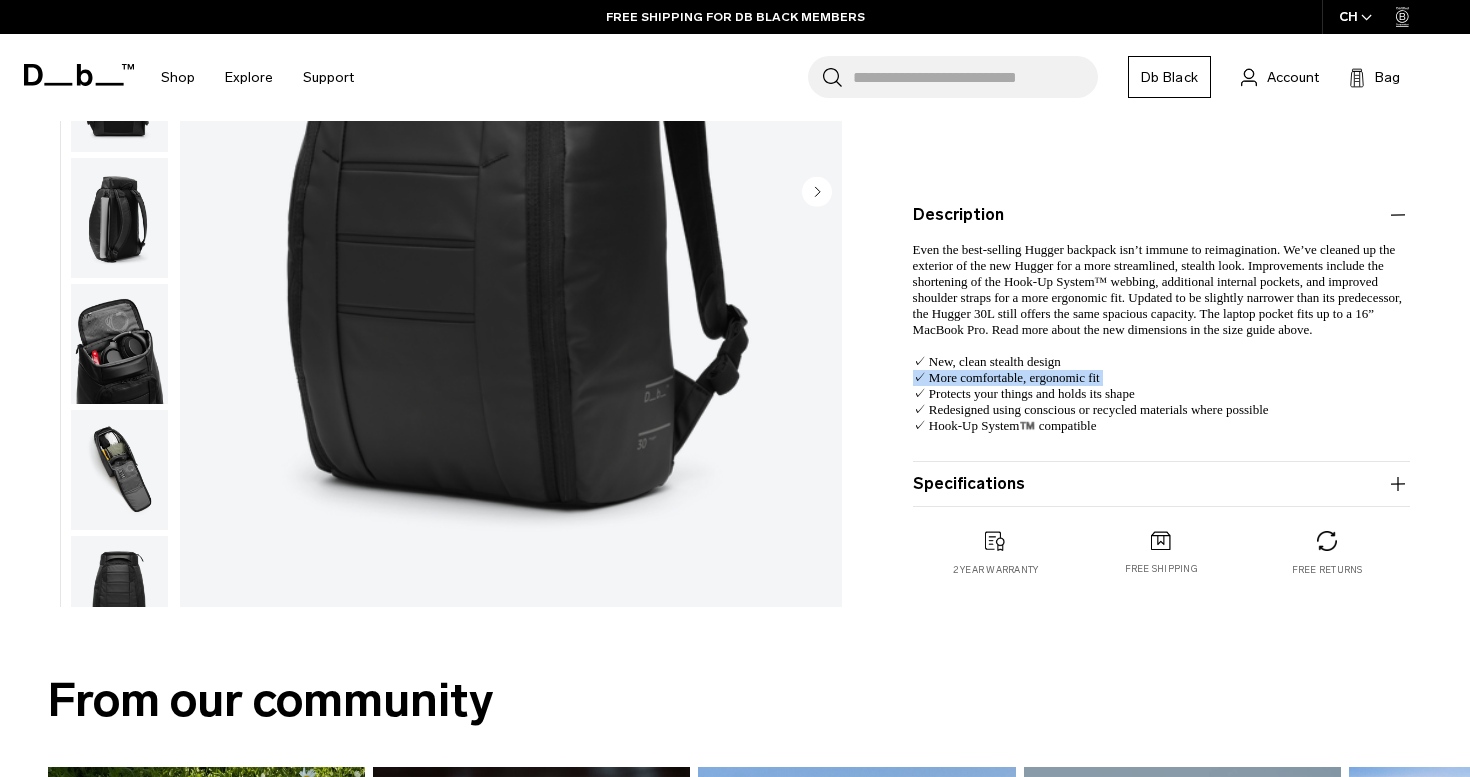click on "Specifications" at bounding box center [1161, 484] 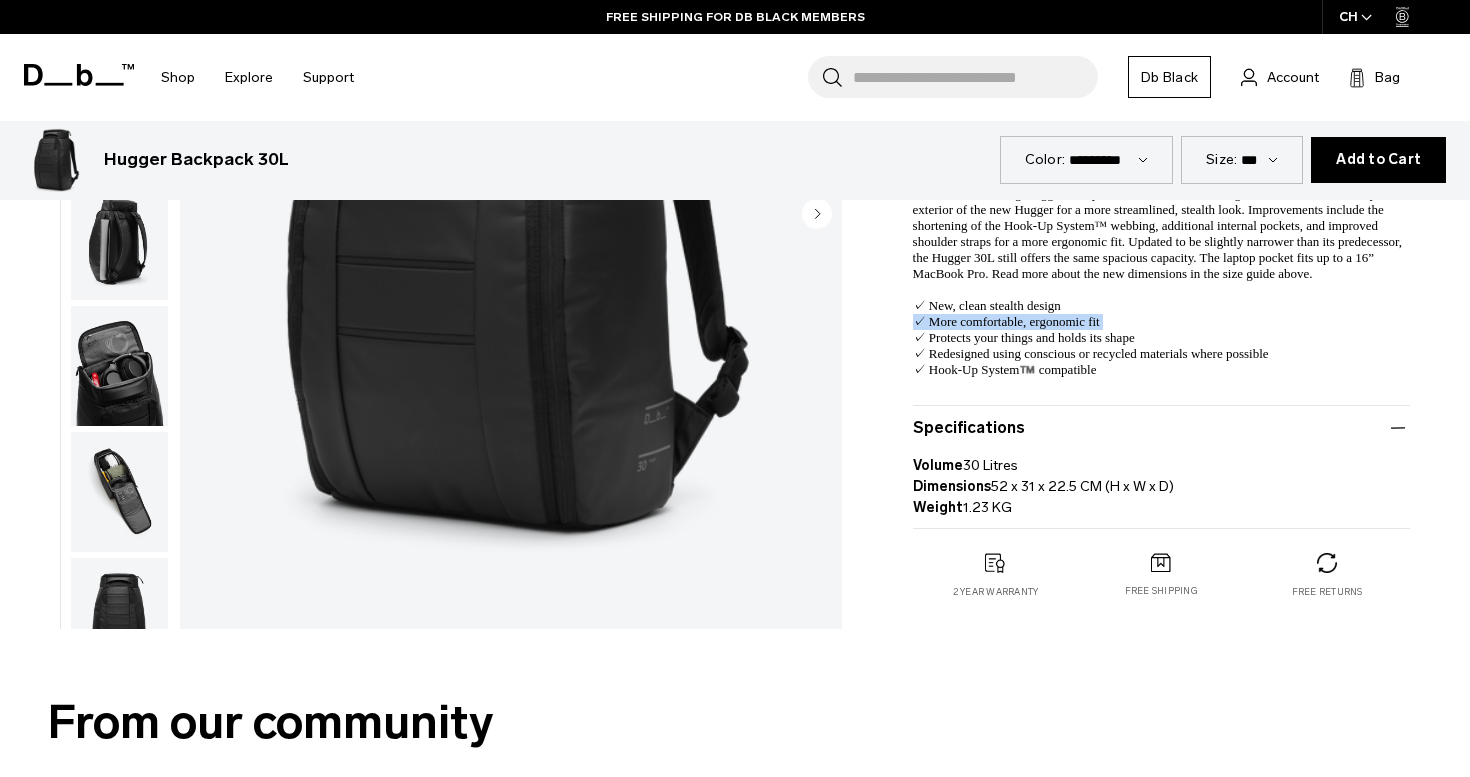 scroll, scrollTop: 603, scrollLeft: 0, axis: vertical 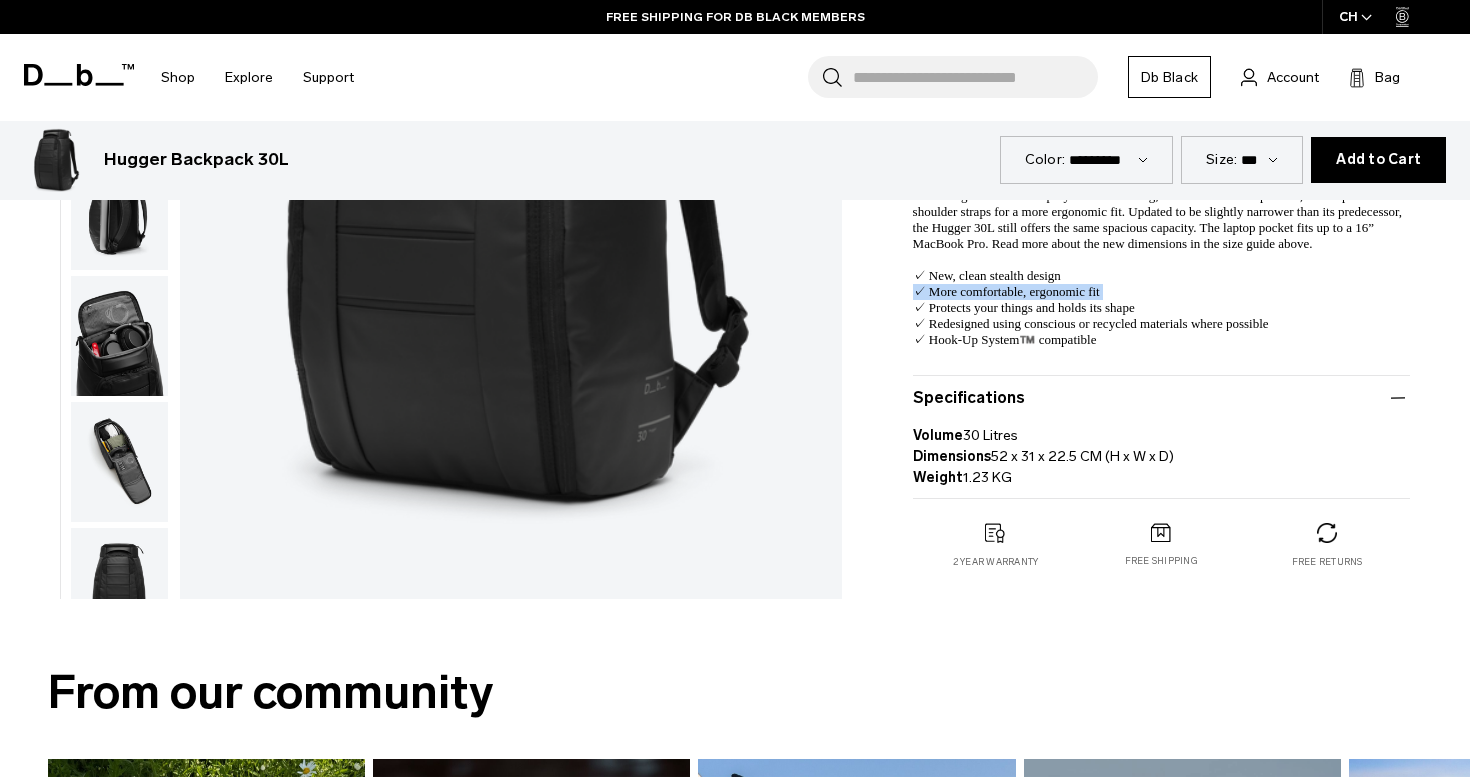 click at bounding box center (995, 533) 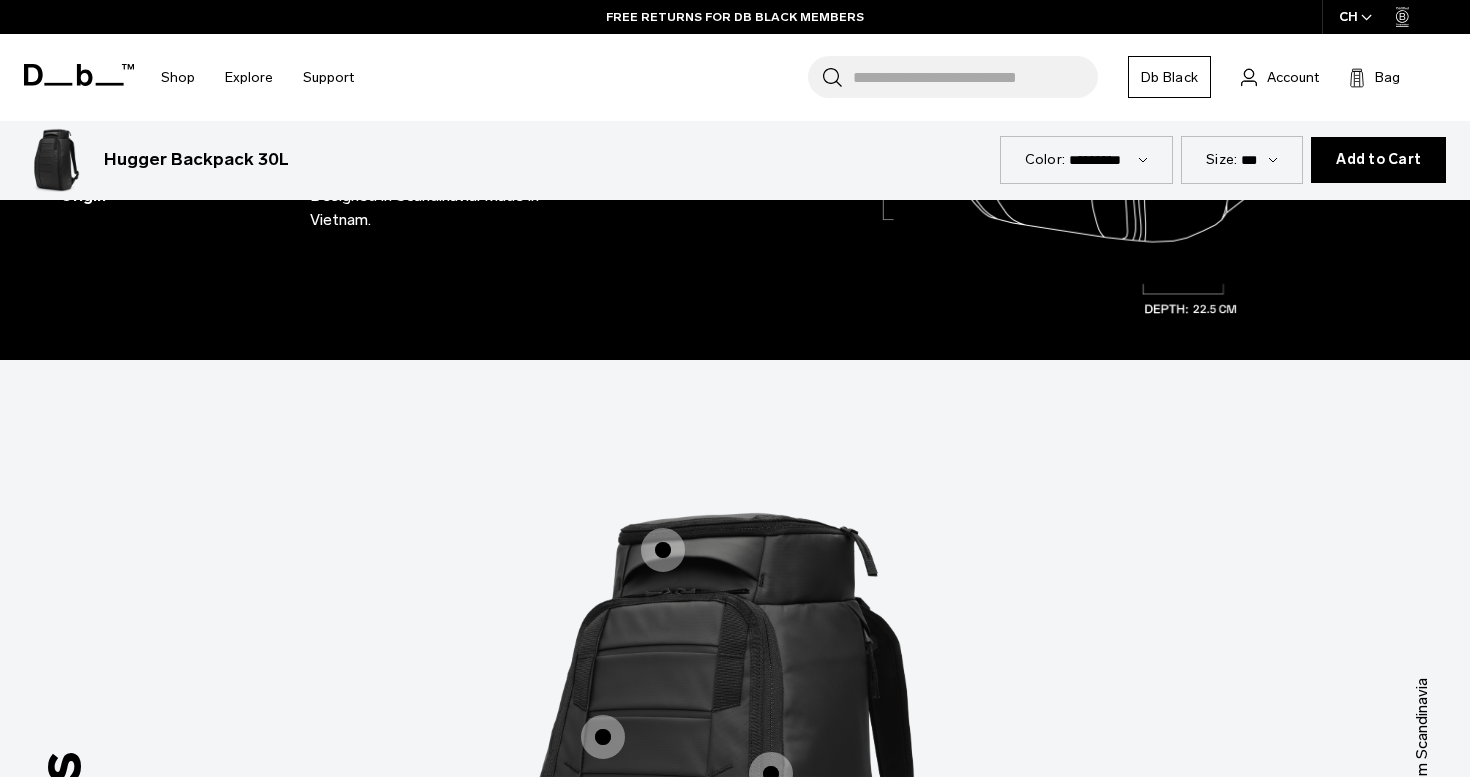 scroll, scrollTop: 2664, scrollLeft: 0, axis: vertical 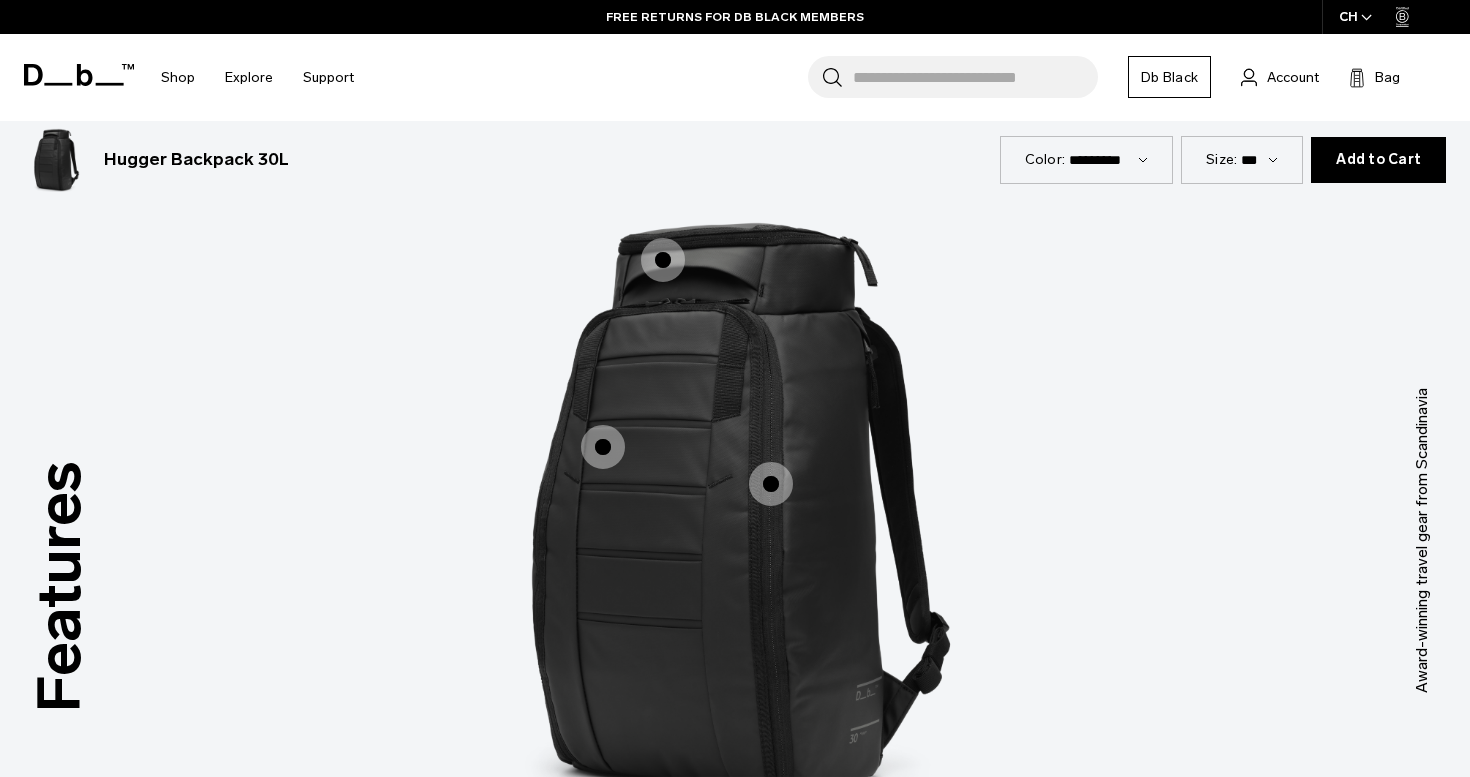 click at bounding box center [771, 484] 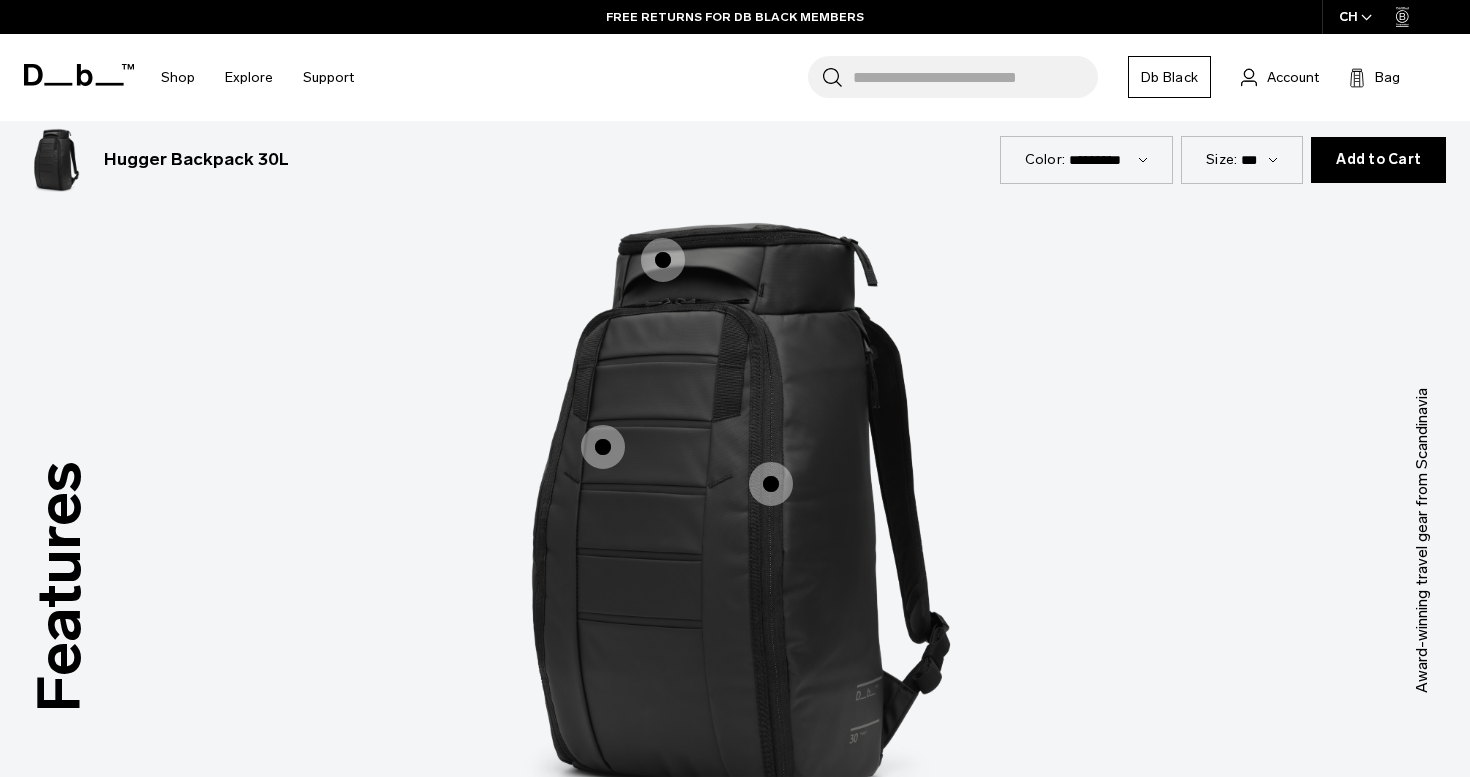 click at bounding box center (771, 484) 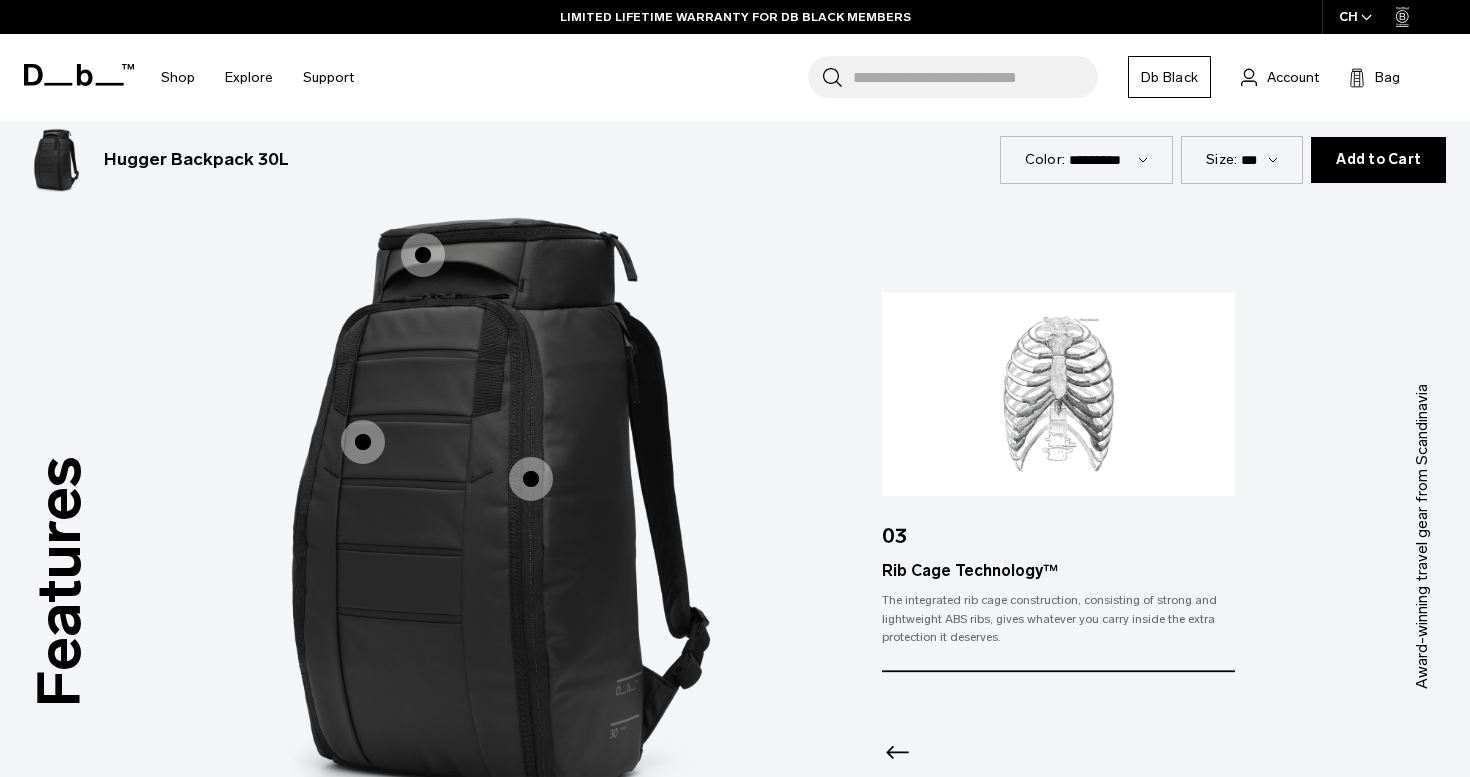 scroll, scrollTop: 2664, scrollLeft: 0, axis: vertical 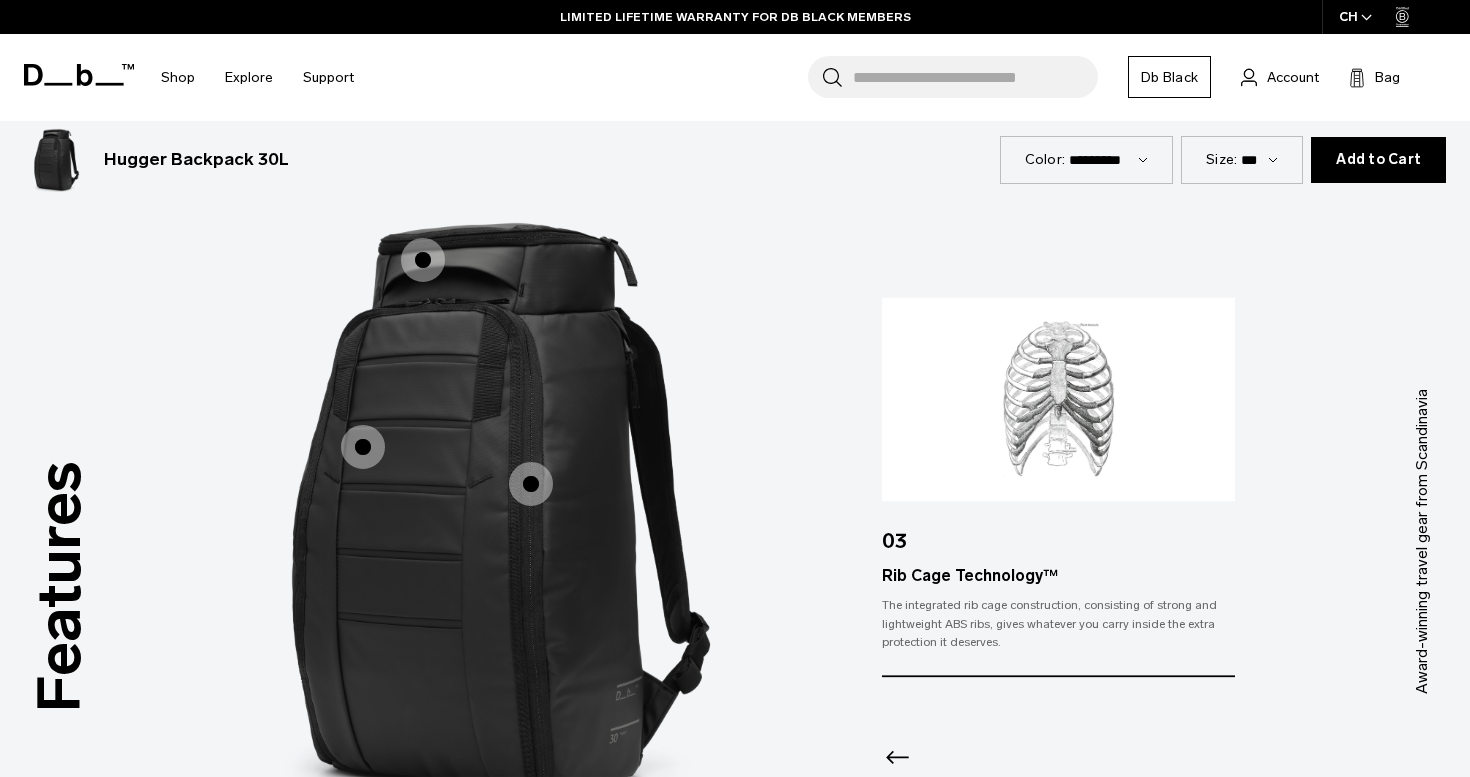 click at bounding box center [423, 260] 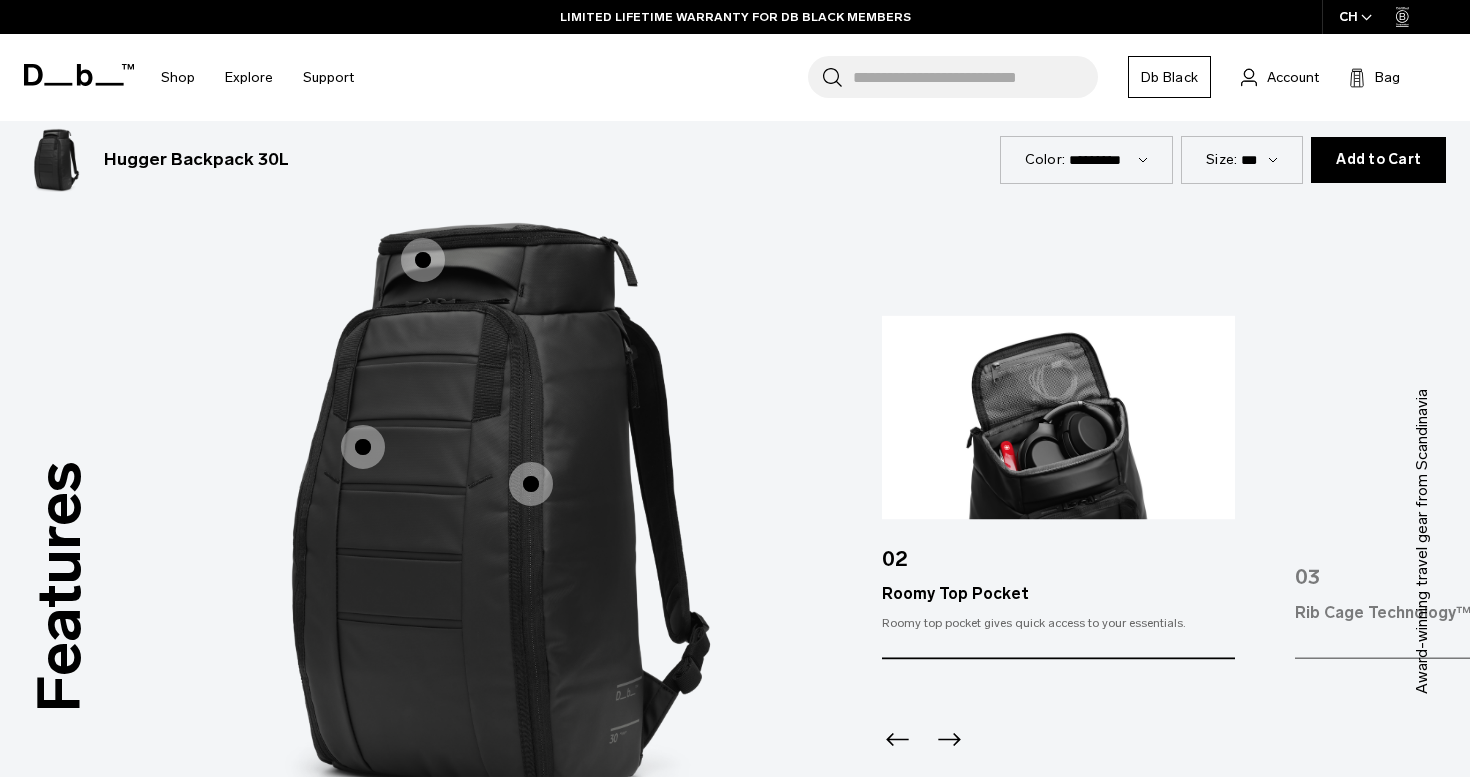 click at bounding box center (495, 512) 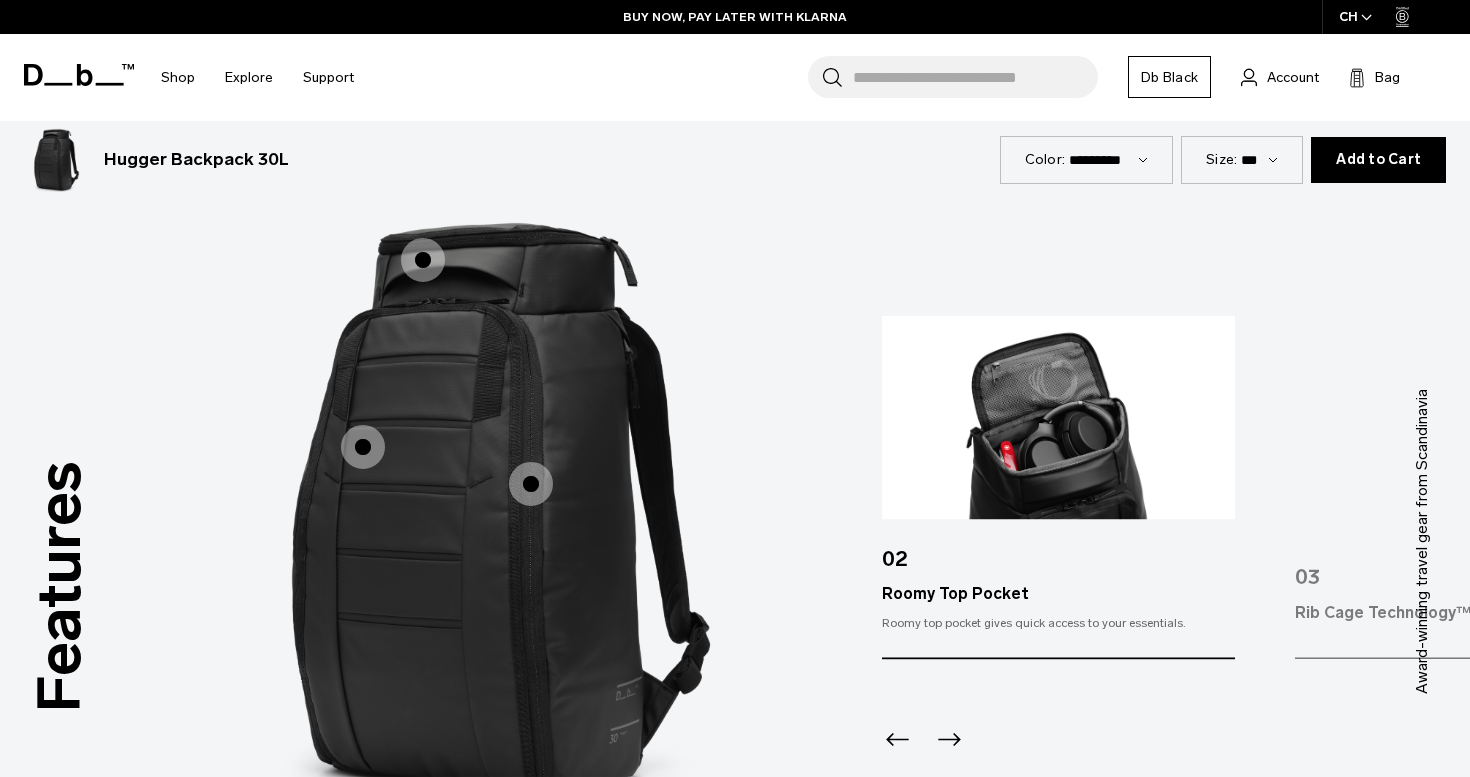 click at bounding box center [363, 447] 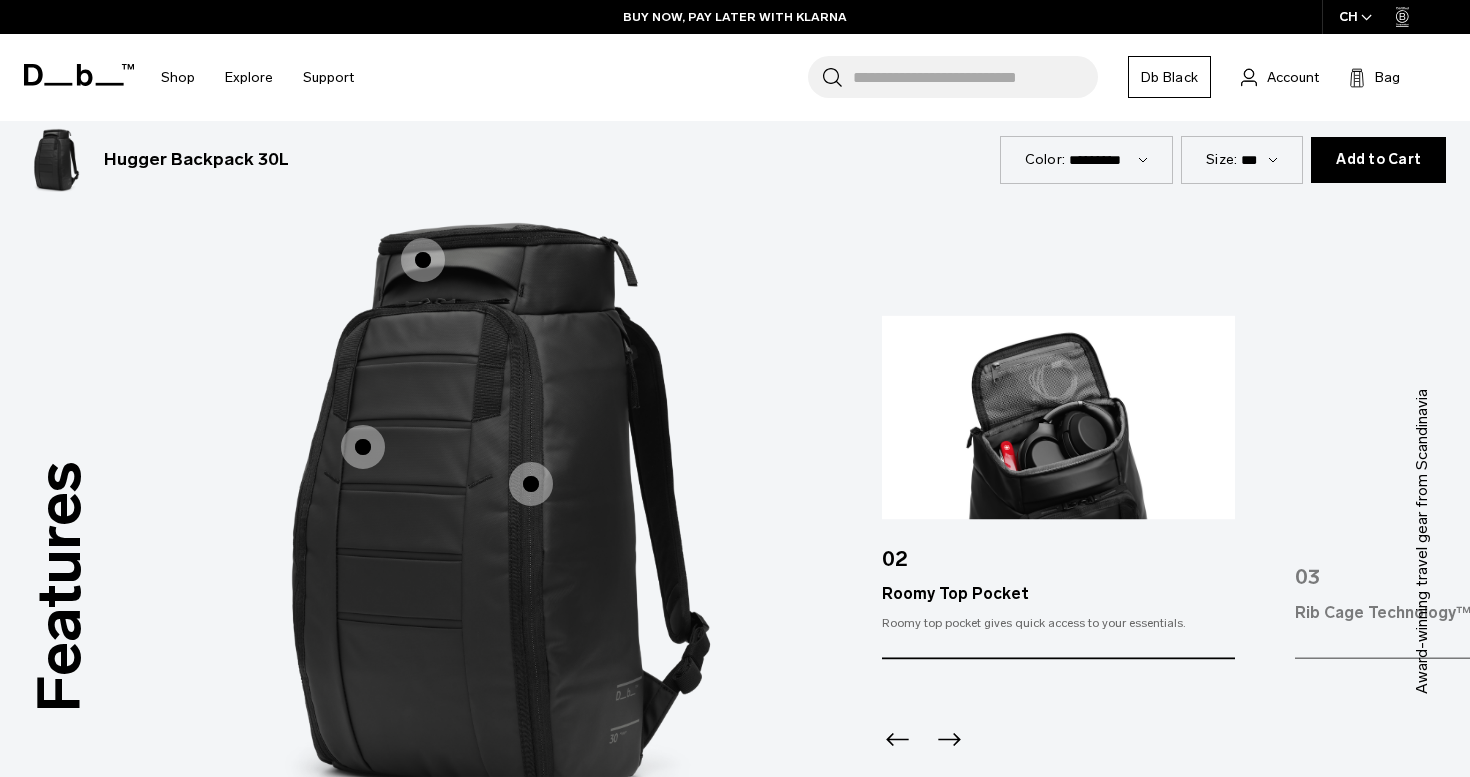 click at bounding box center [363, 447] 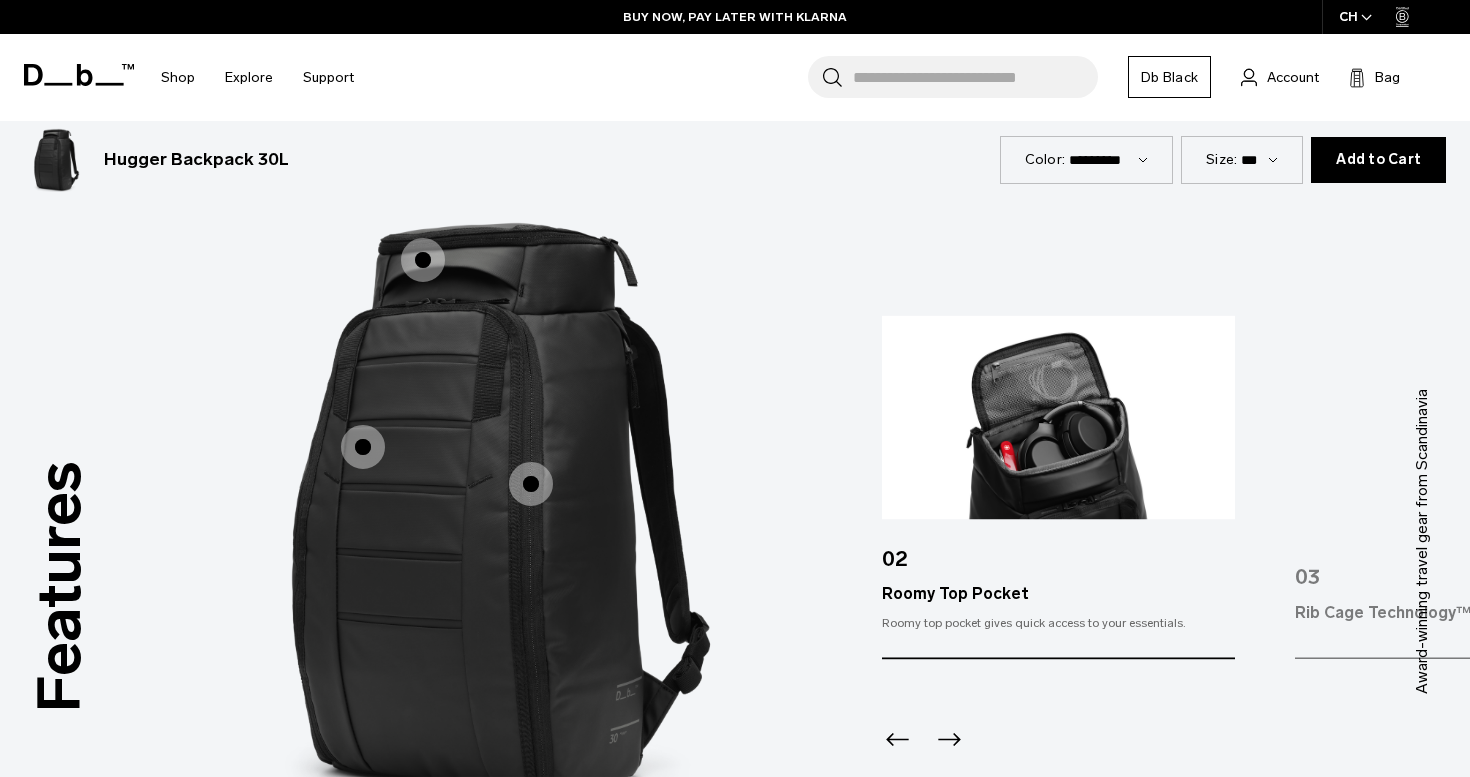 click at bounding box center (363, 447) 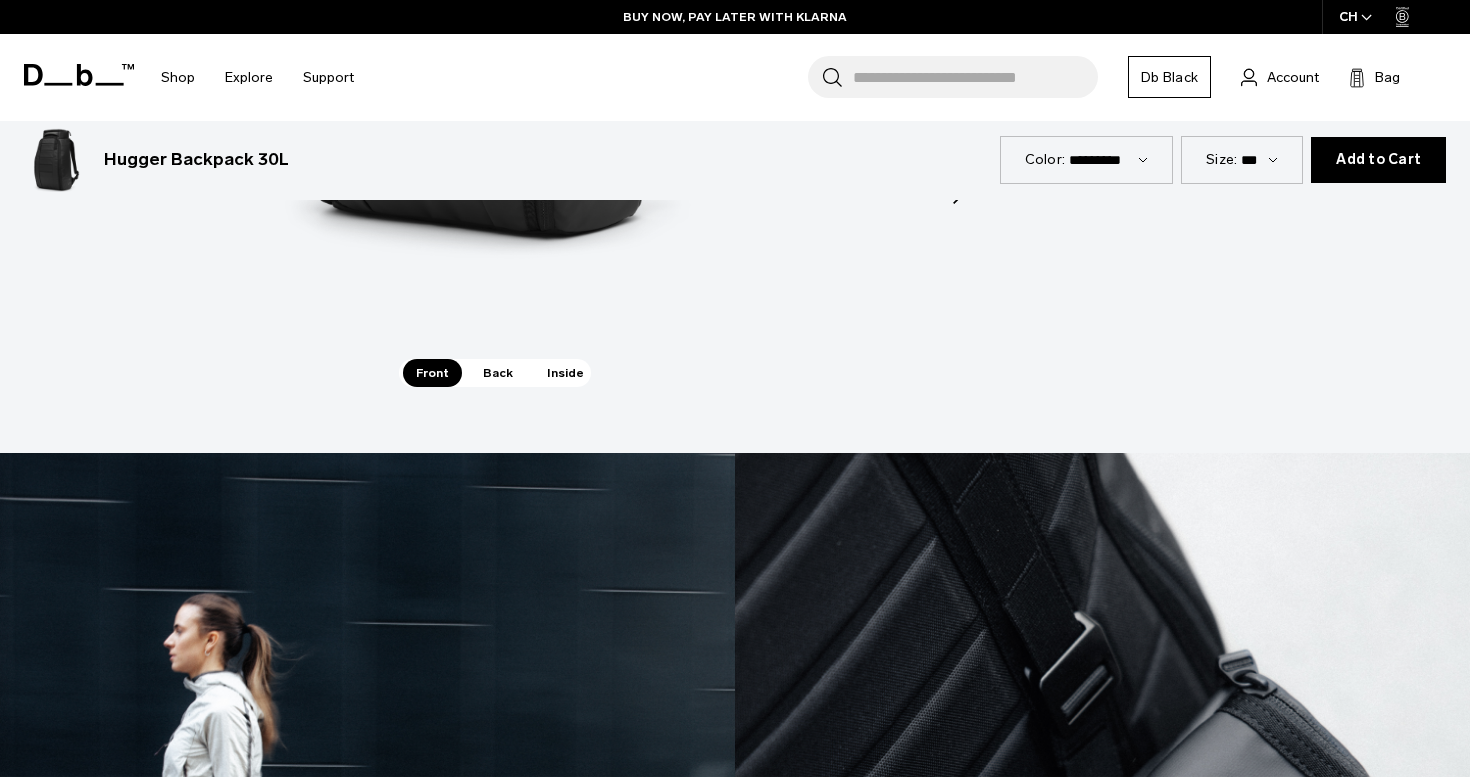 scroll, scrollTop: 3148, scrollLeft: 0, axis: vertical 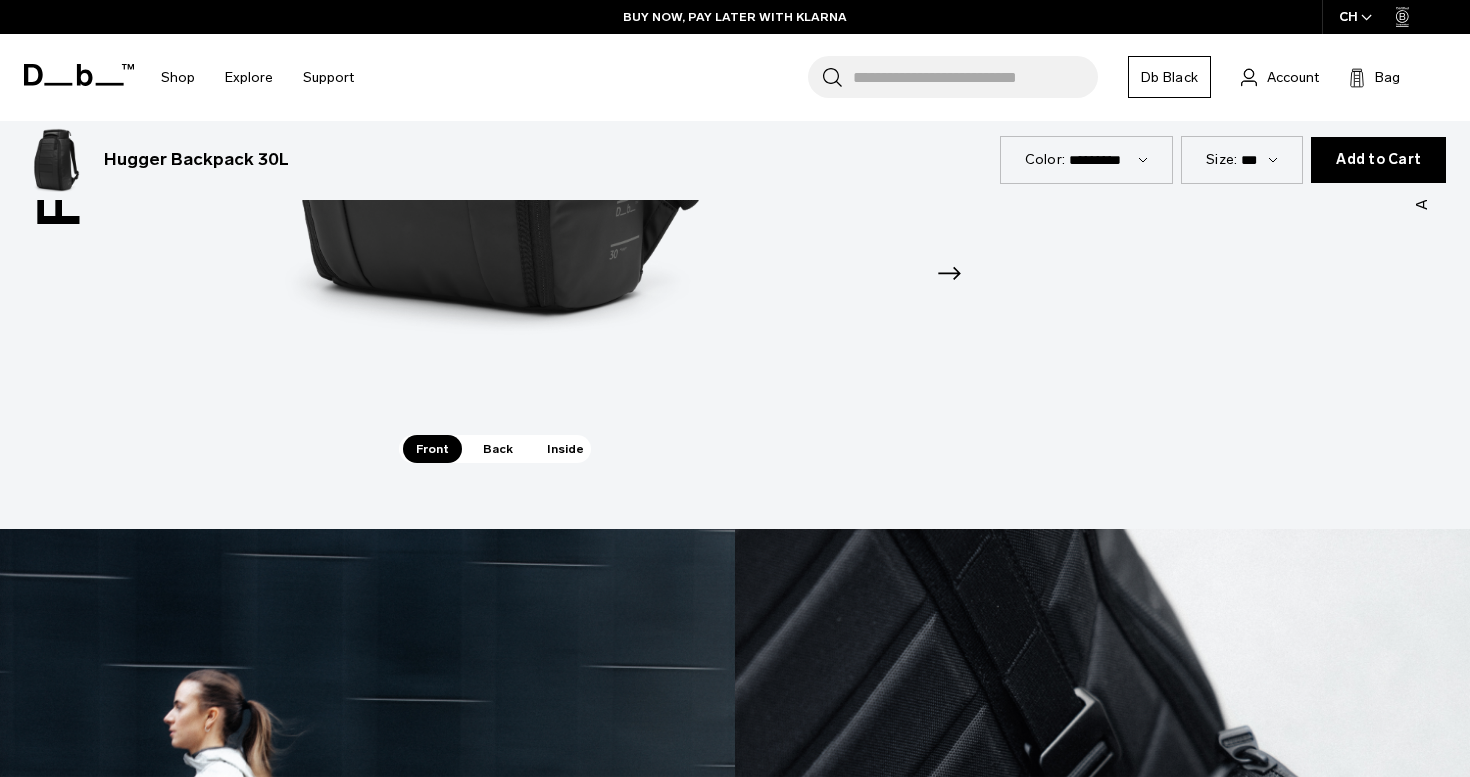 click on "Front
Back
Inside" at bounding box center [495, 449] 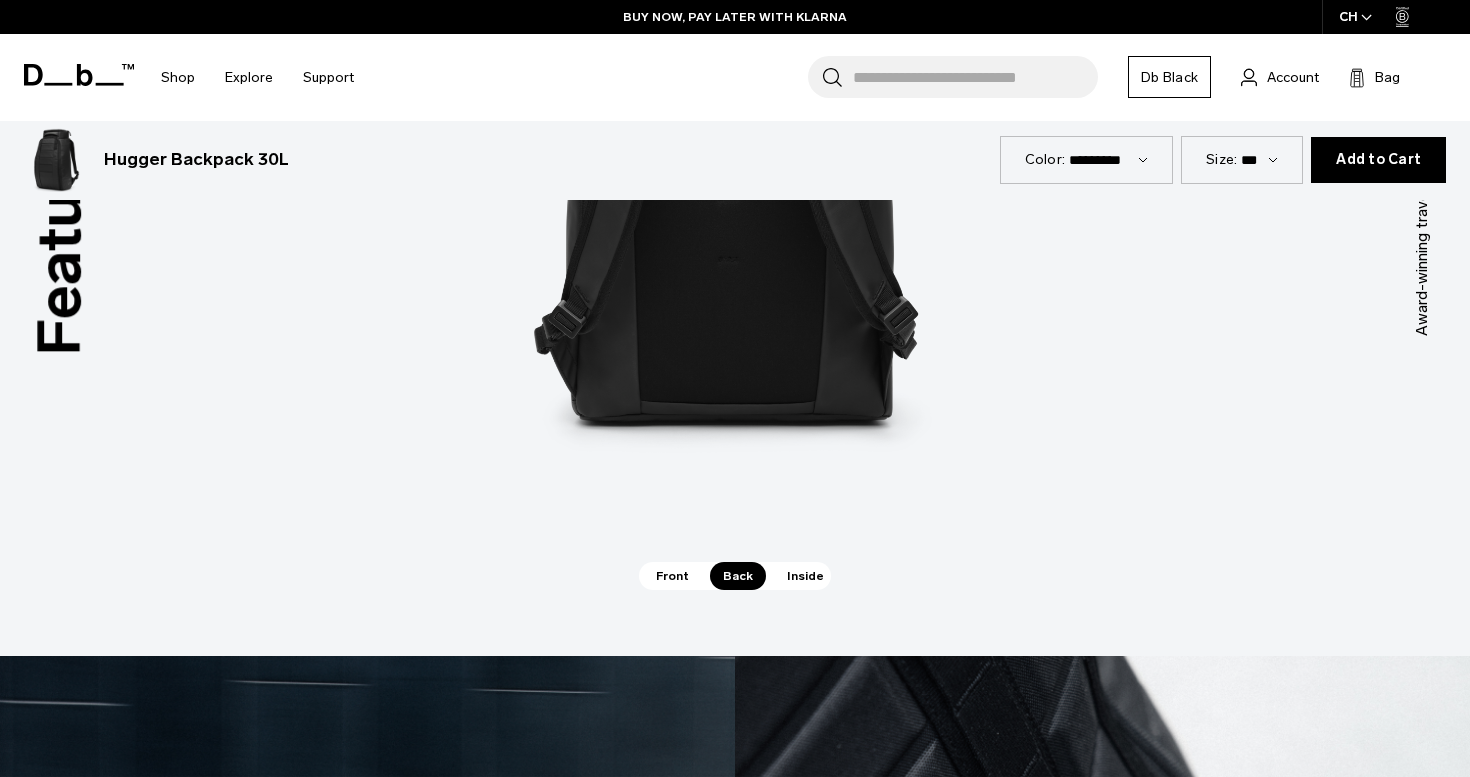 scroll, scrollTop: 2611, scrollLeft: 0, axis: vertical 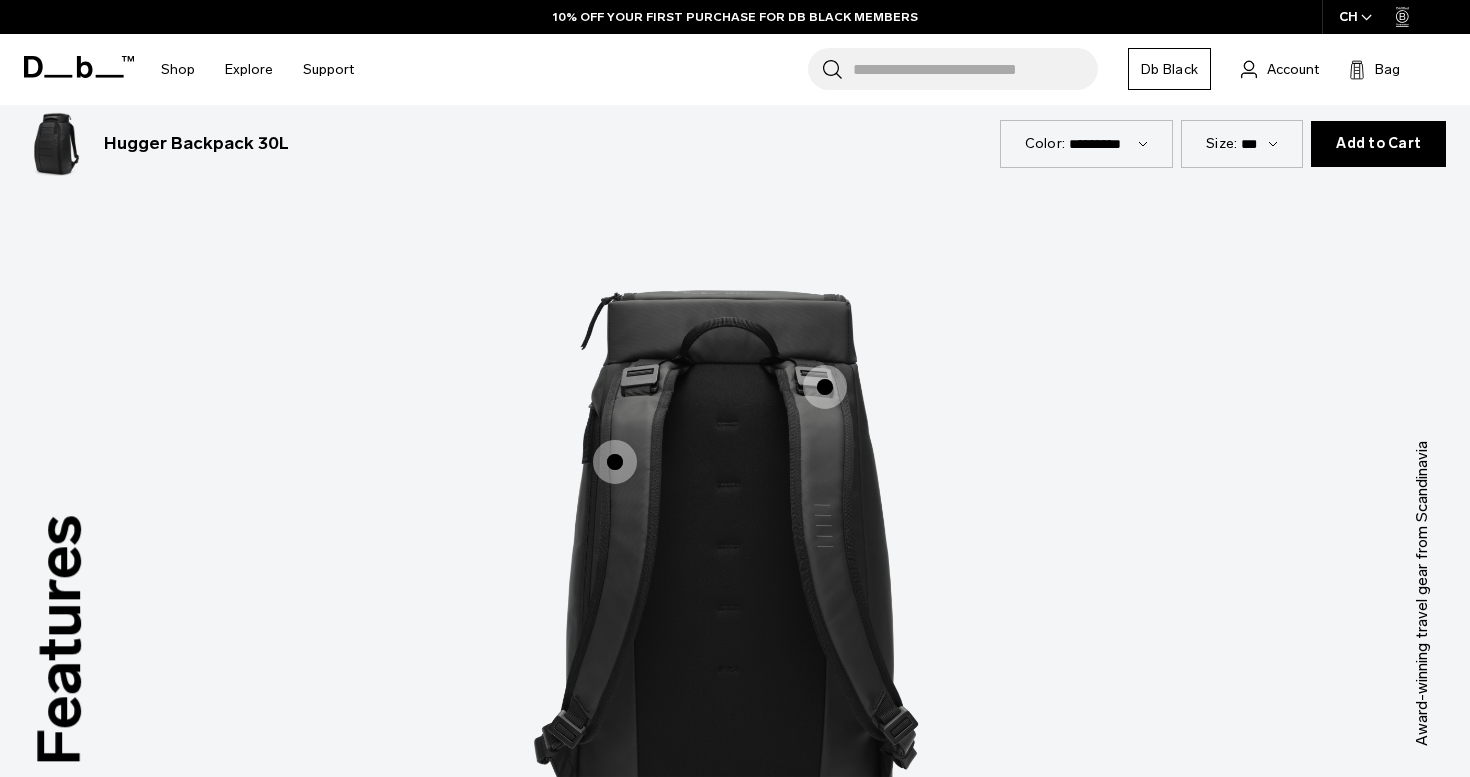 click at bounding box center [615, 462] 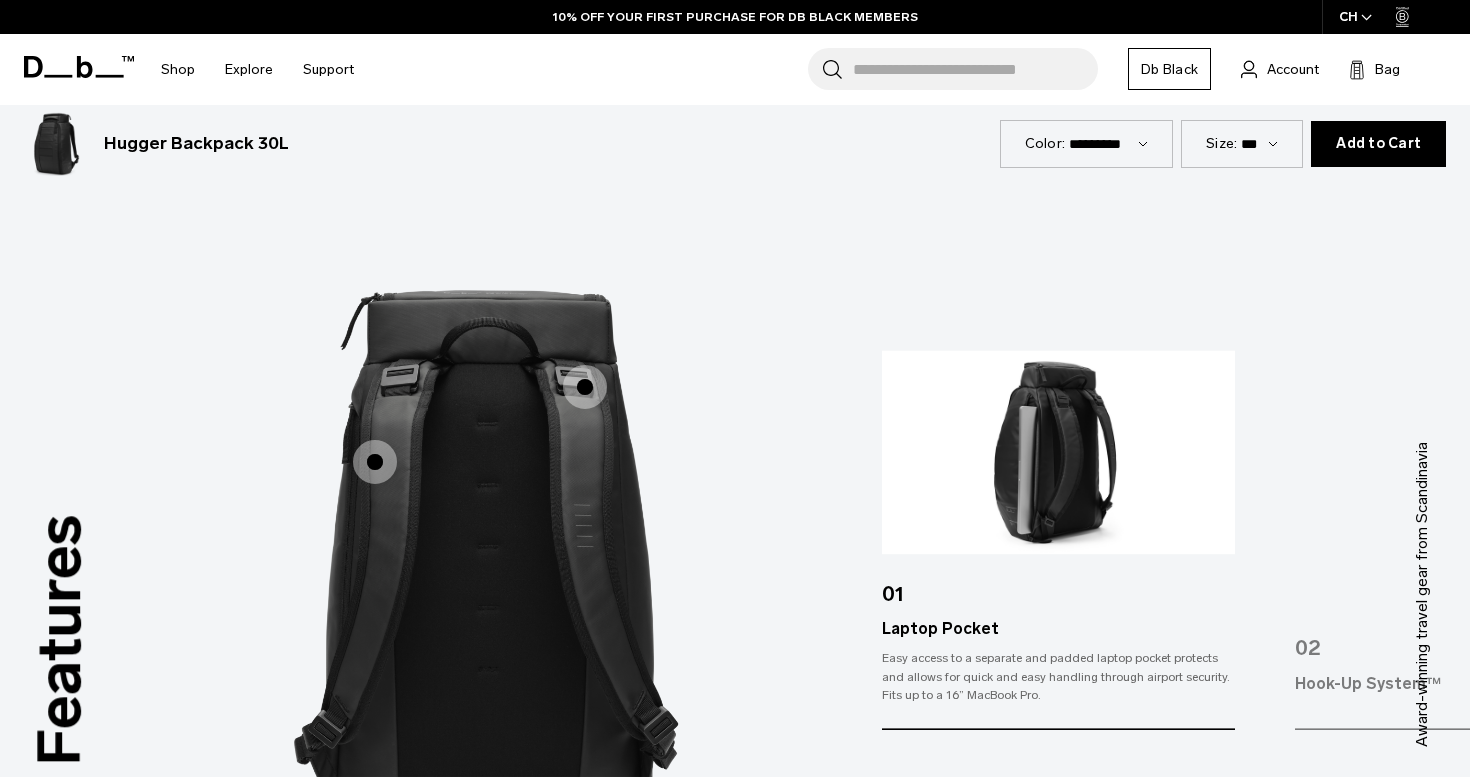 click at bounding box center (585, 387) 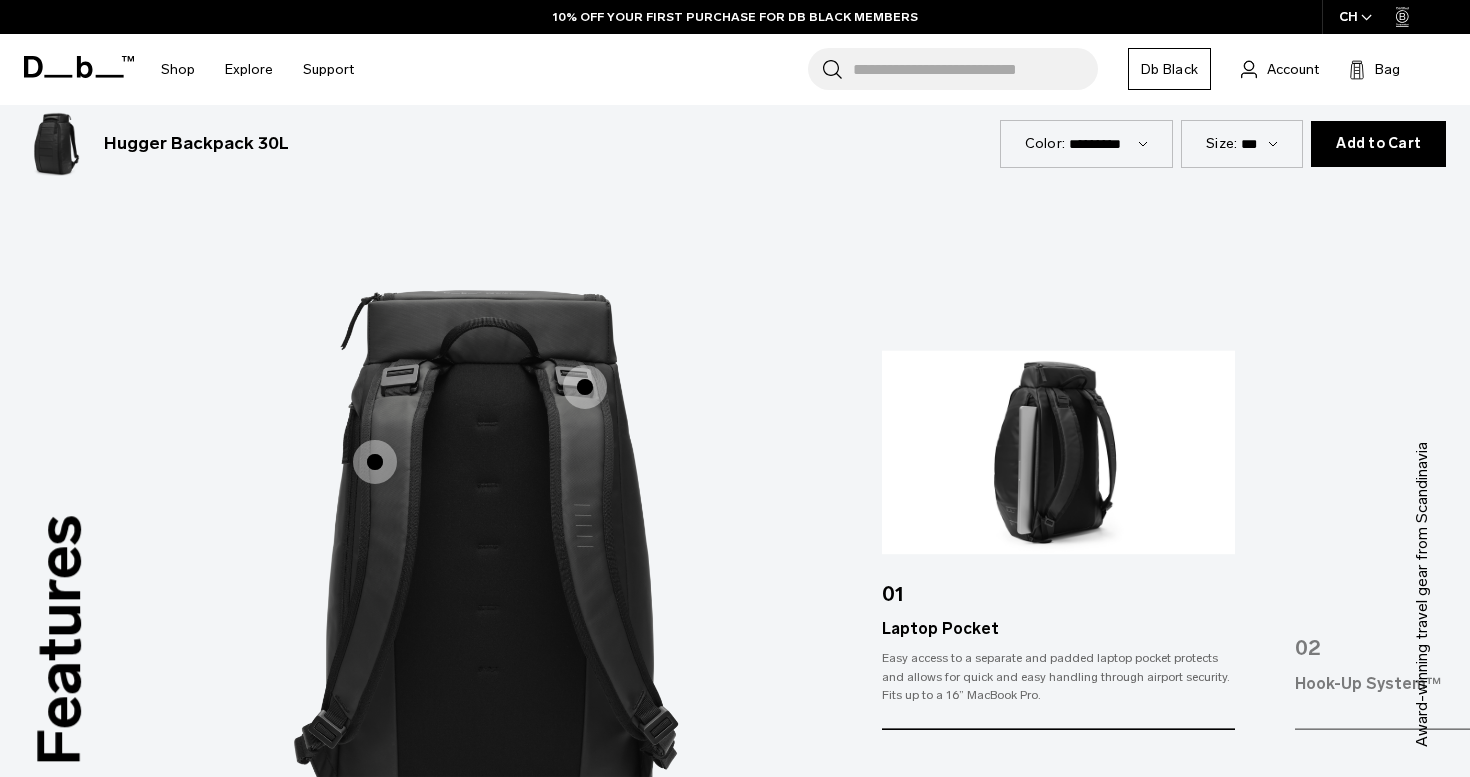 click at bounding box center [585, 387] 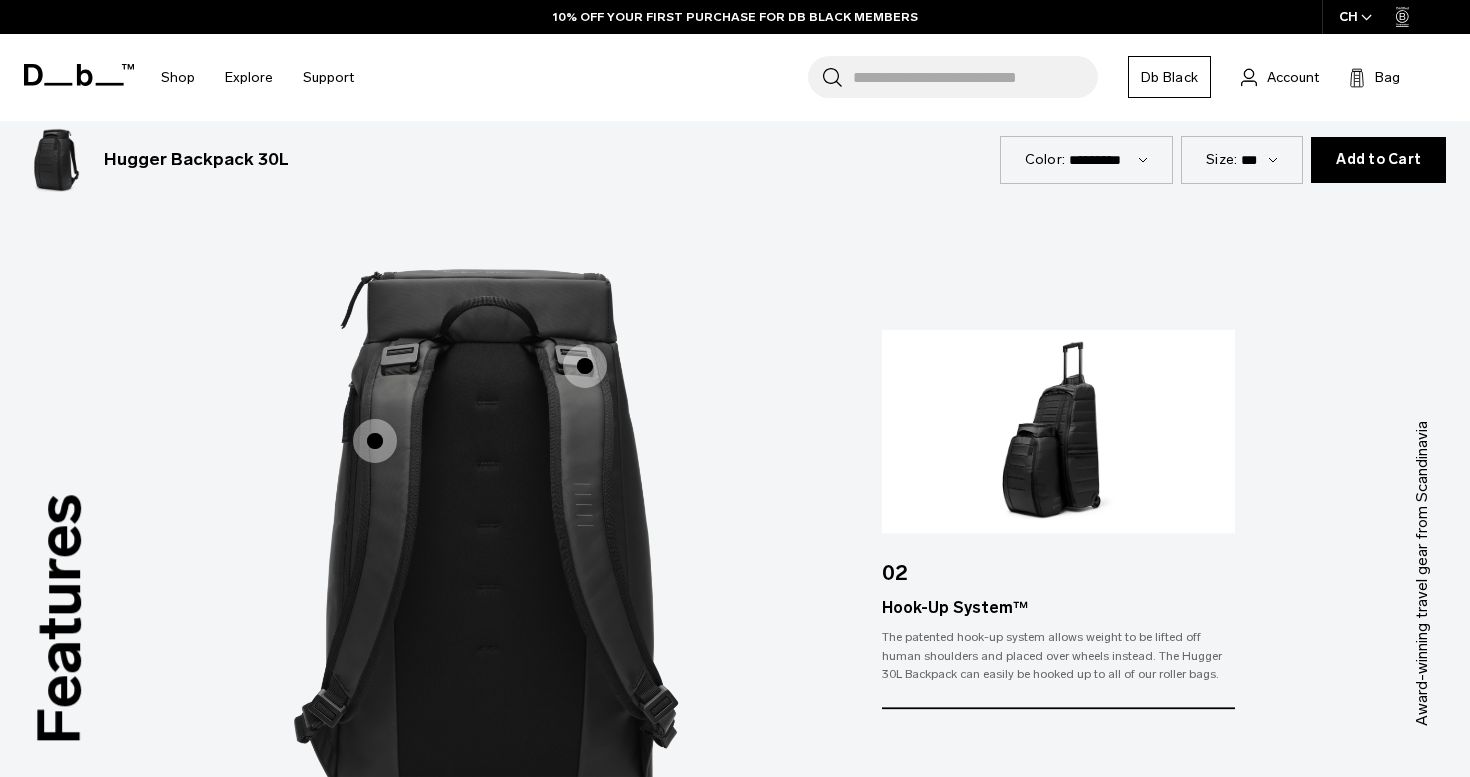 scroll, scrollTop: 2633, scrollLeft: 0, axis: vertical 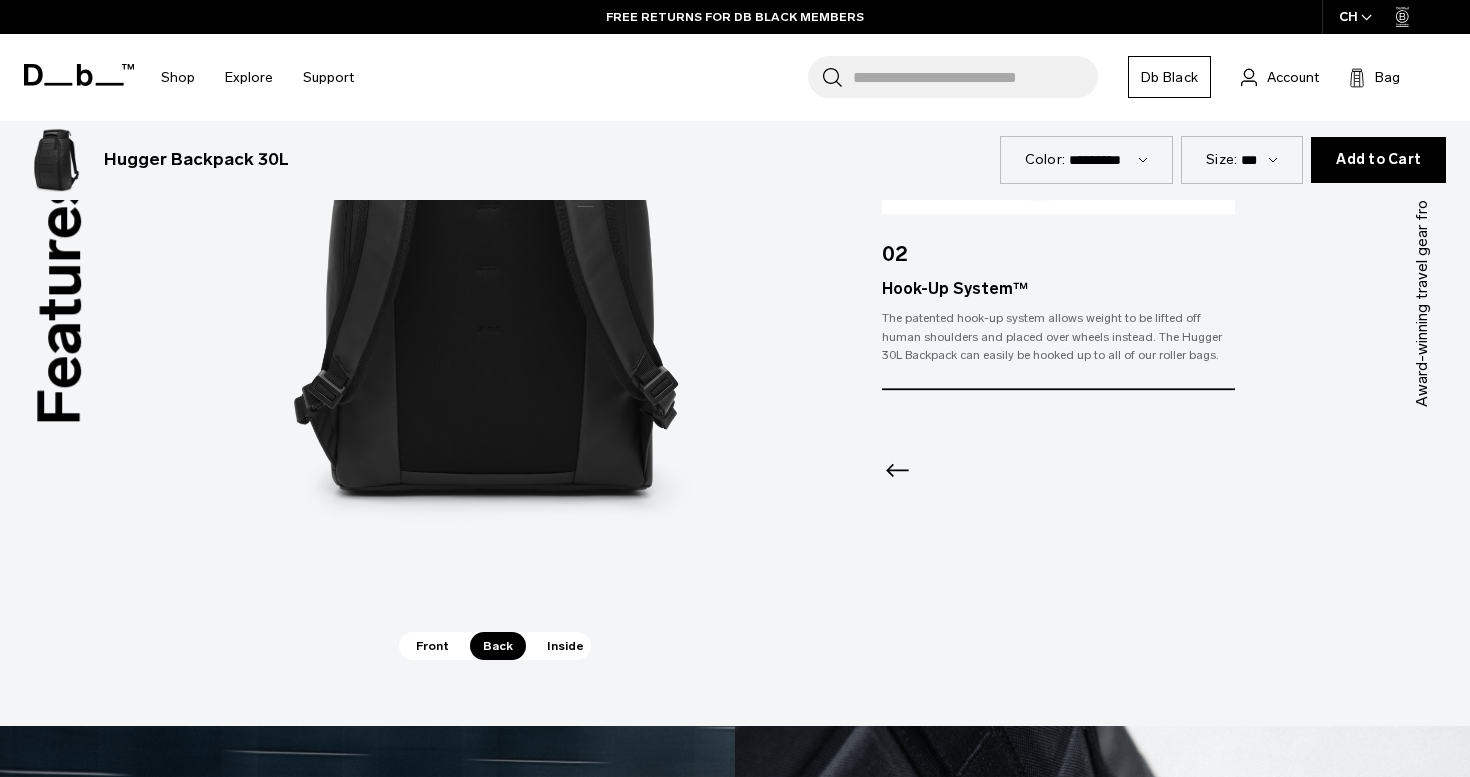 click on "Inside" at bounding box center (565, 646) 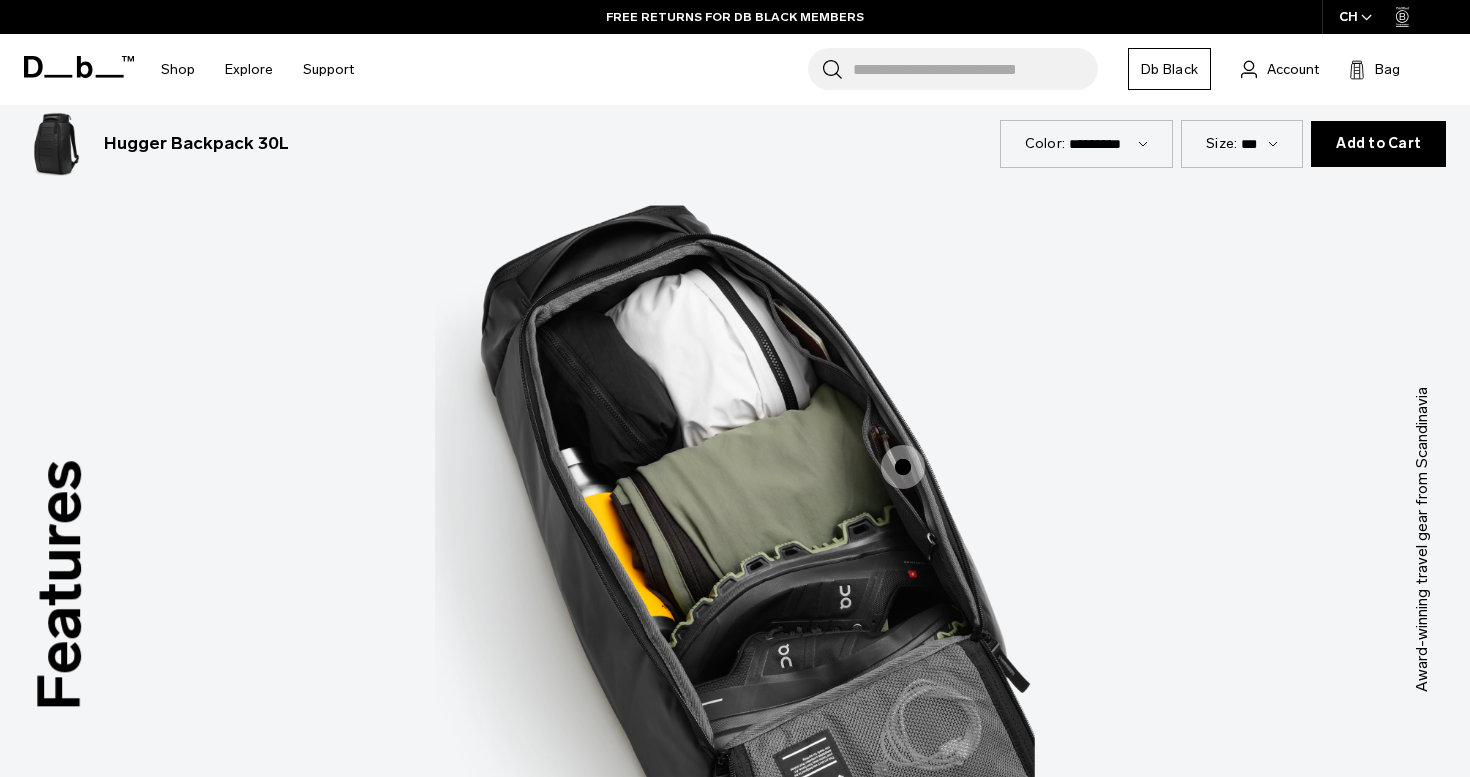 scroll, scrollTop: 2767, scrollLeft: 0, axis: vertical 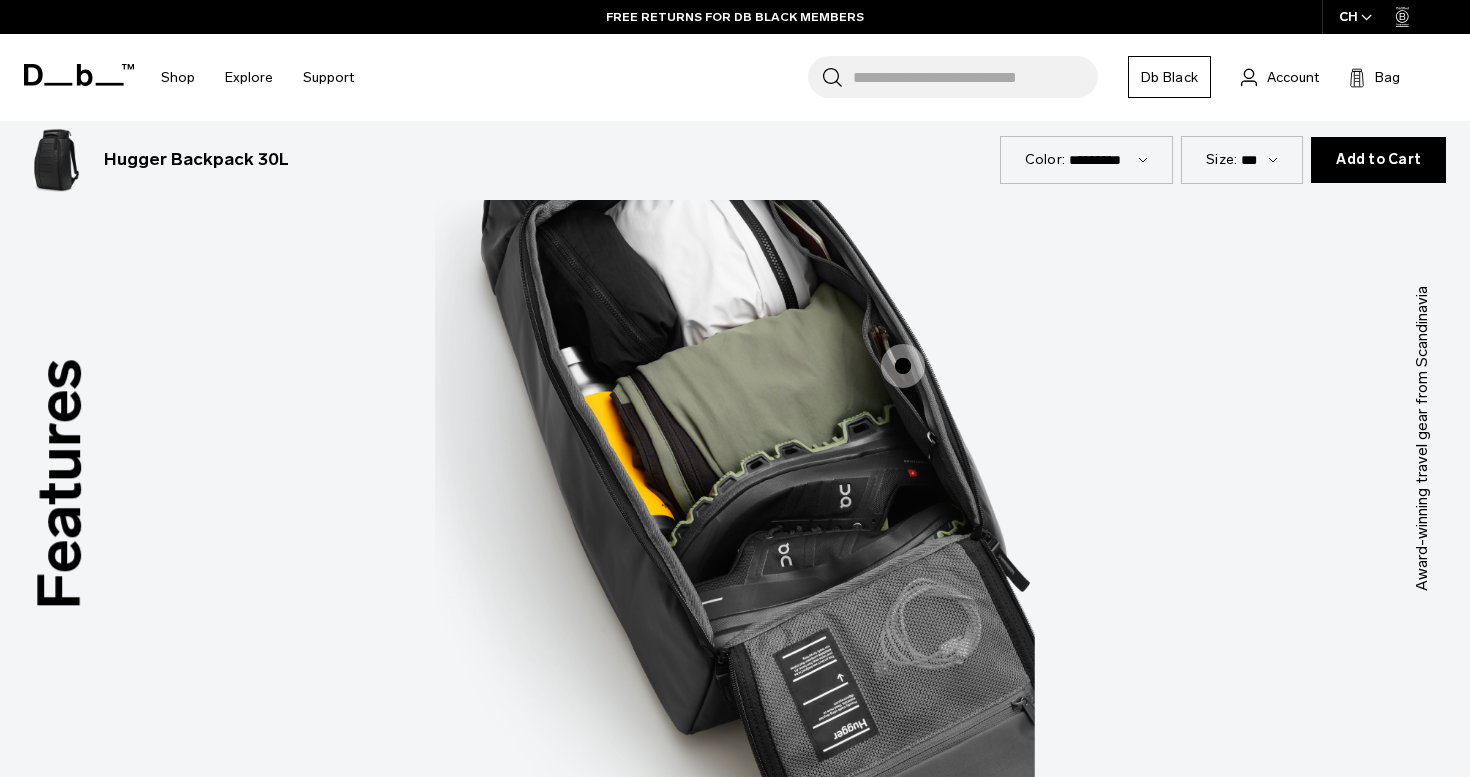 click at bounding box center (903, 366) 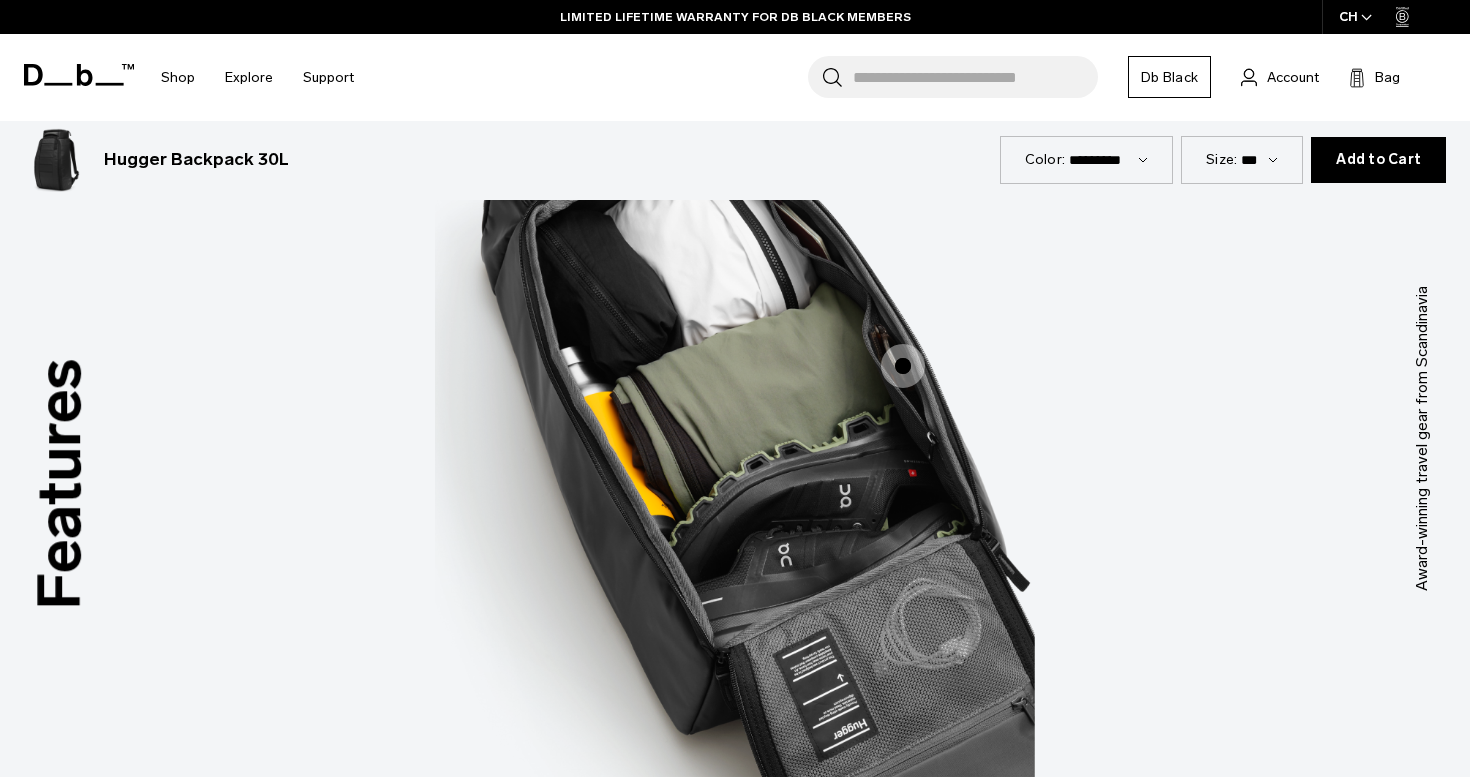 click at bounding box center (903, 366) 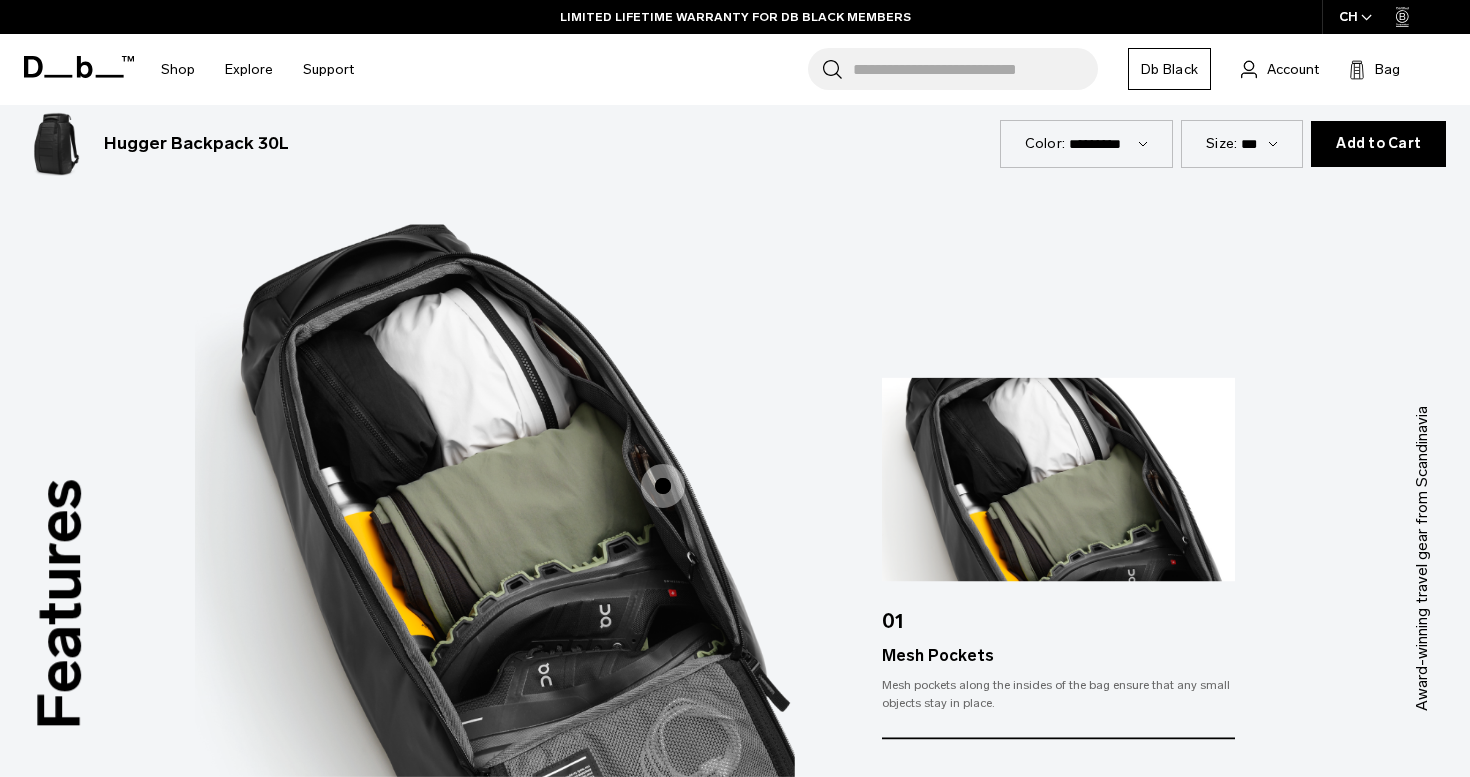 click at bounding box center (495, 529) 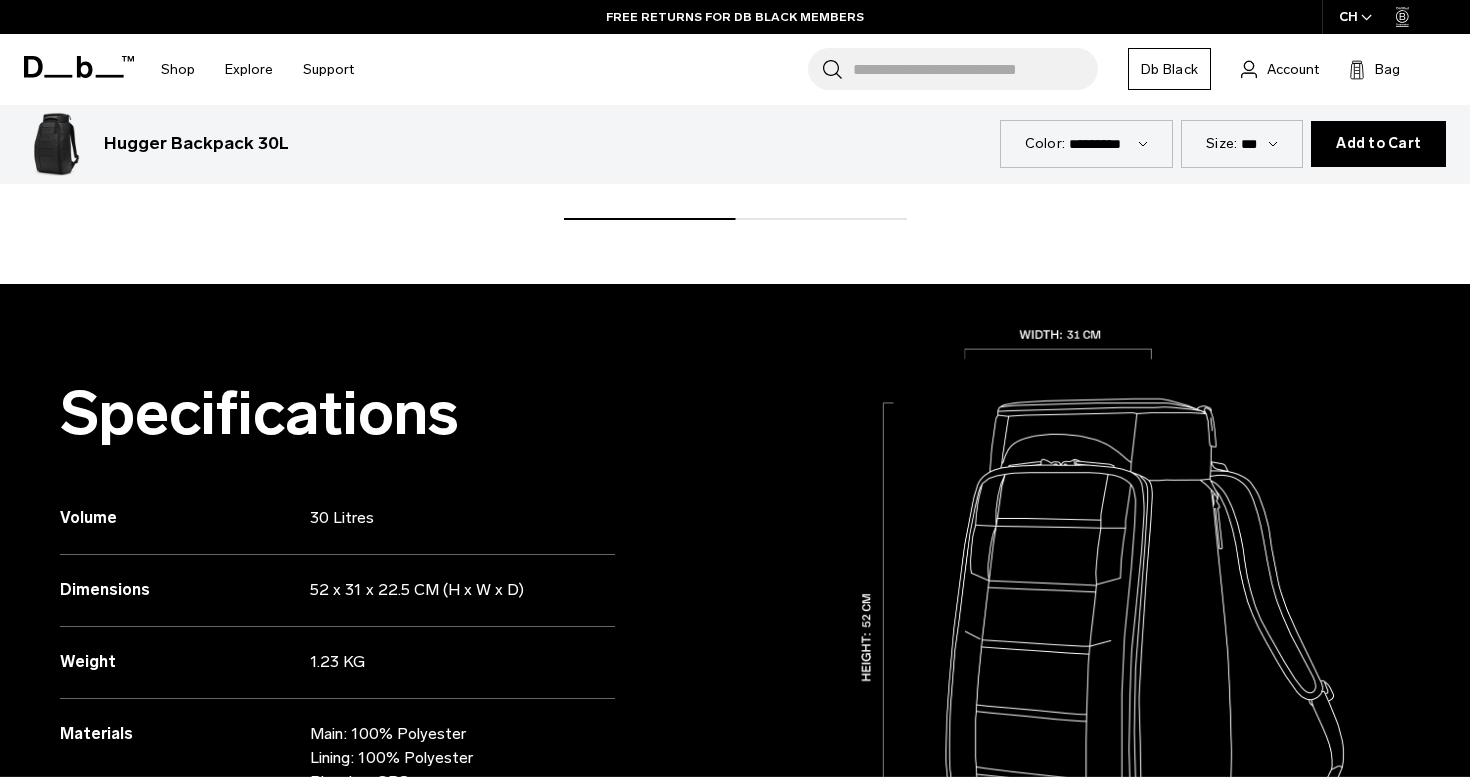scroll, scrollTop: 1192, scrollLeft: 0, axis: vertical 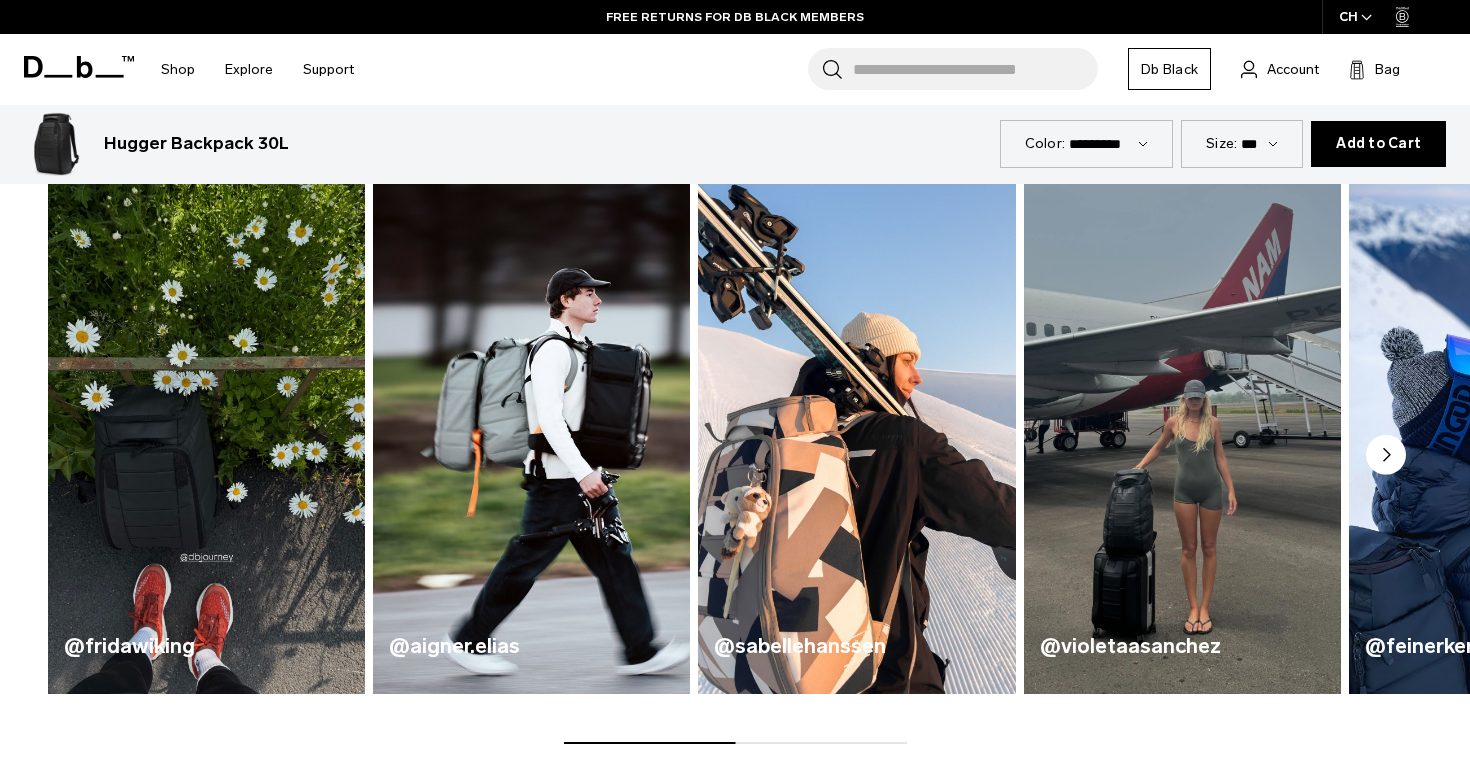 click on "**********" at bounding box center [1108, 143] 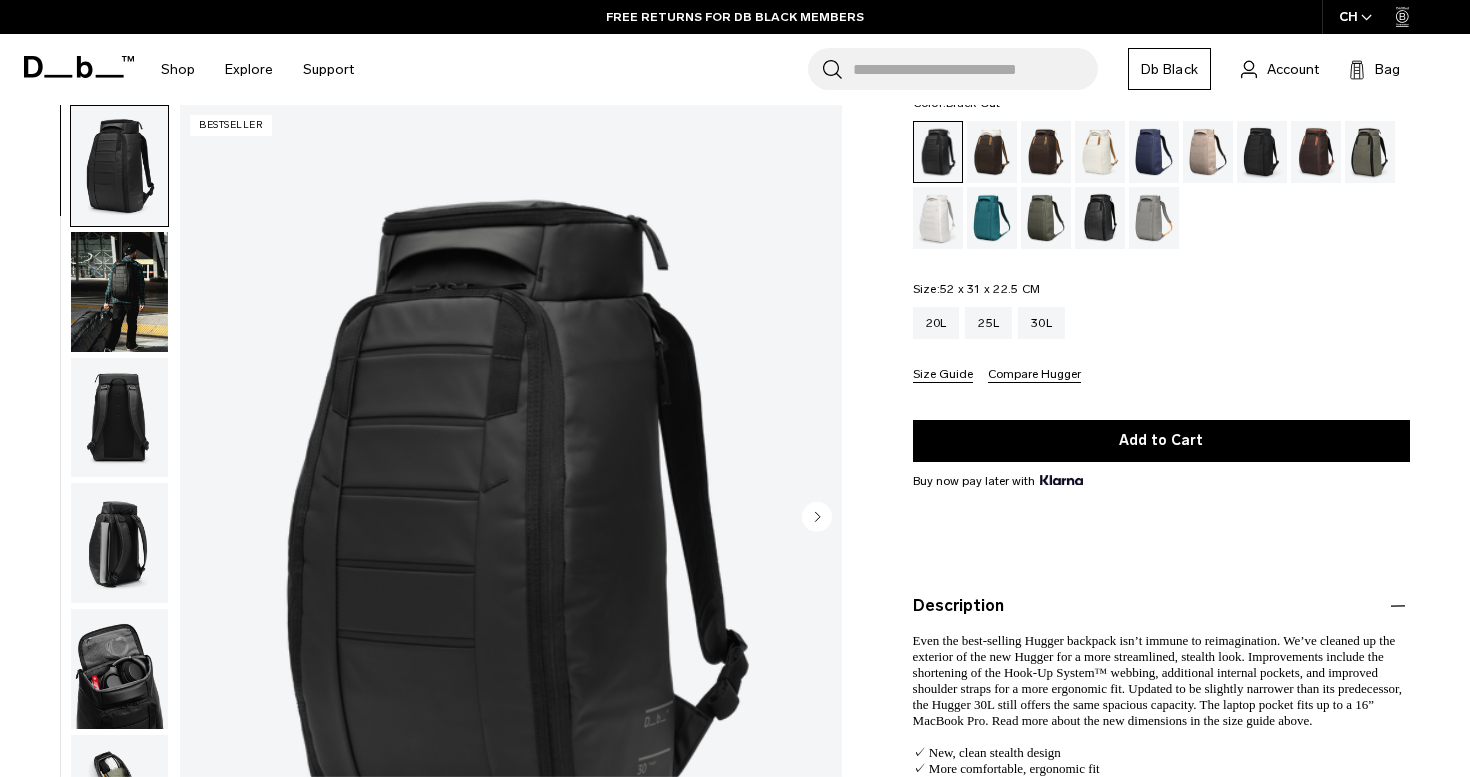scroll, scrollTop: 0, scrollLeft: 0, axis: both 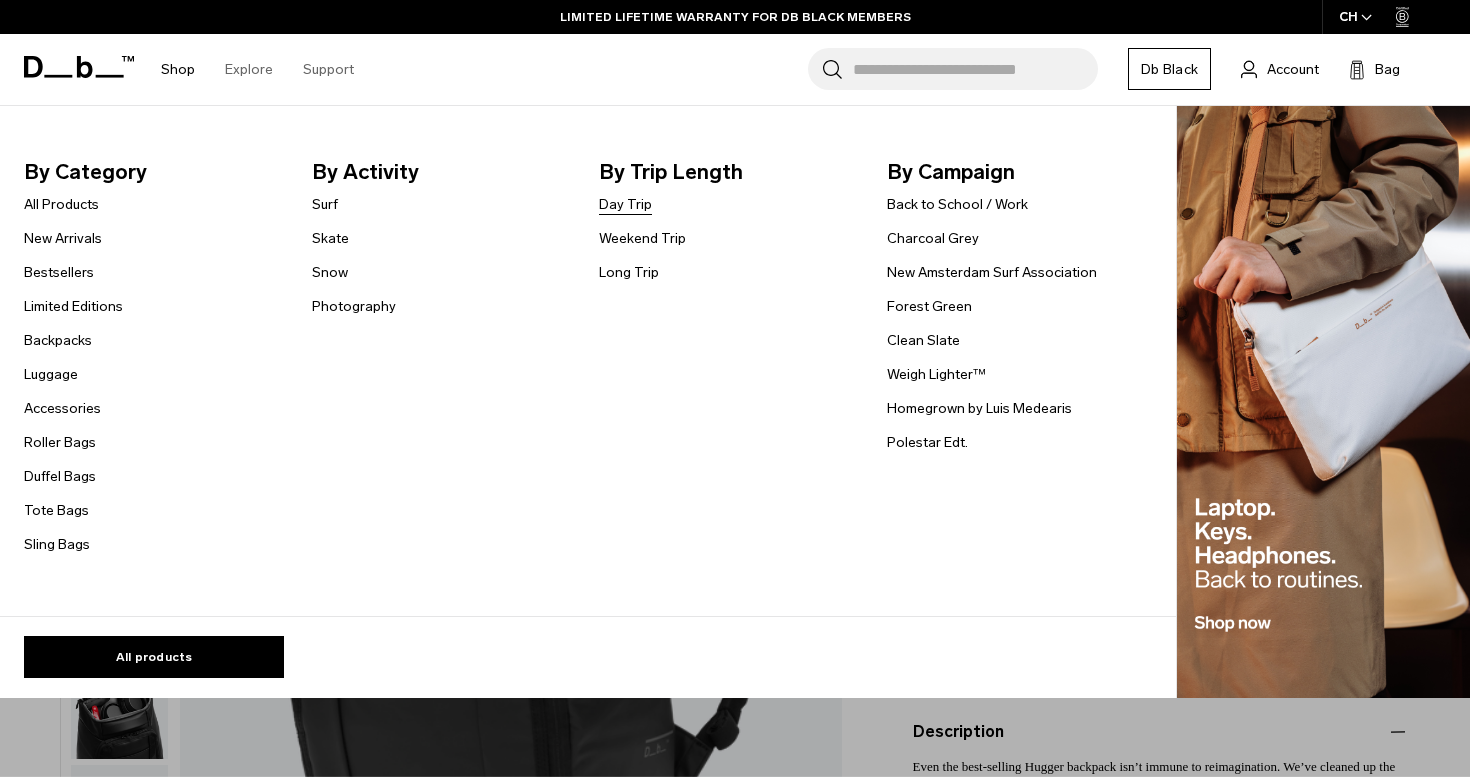 click on "Day Trip" at bounding box center [625, 204] 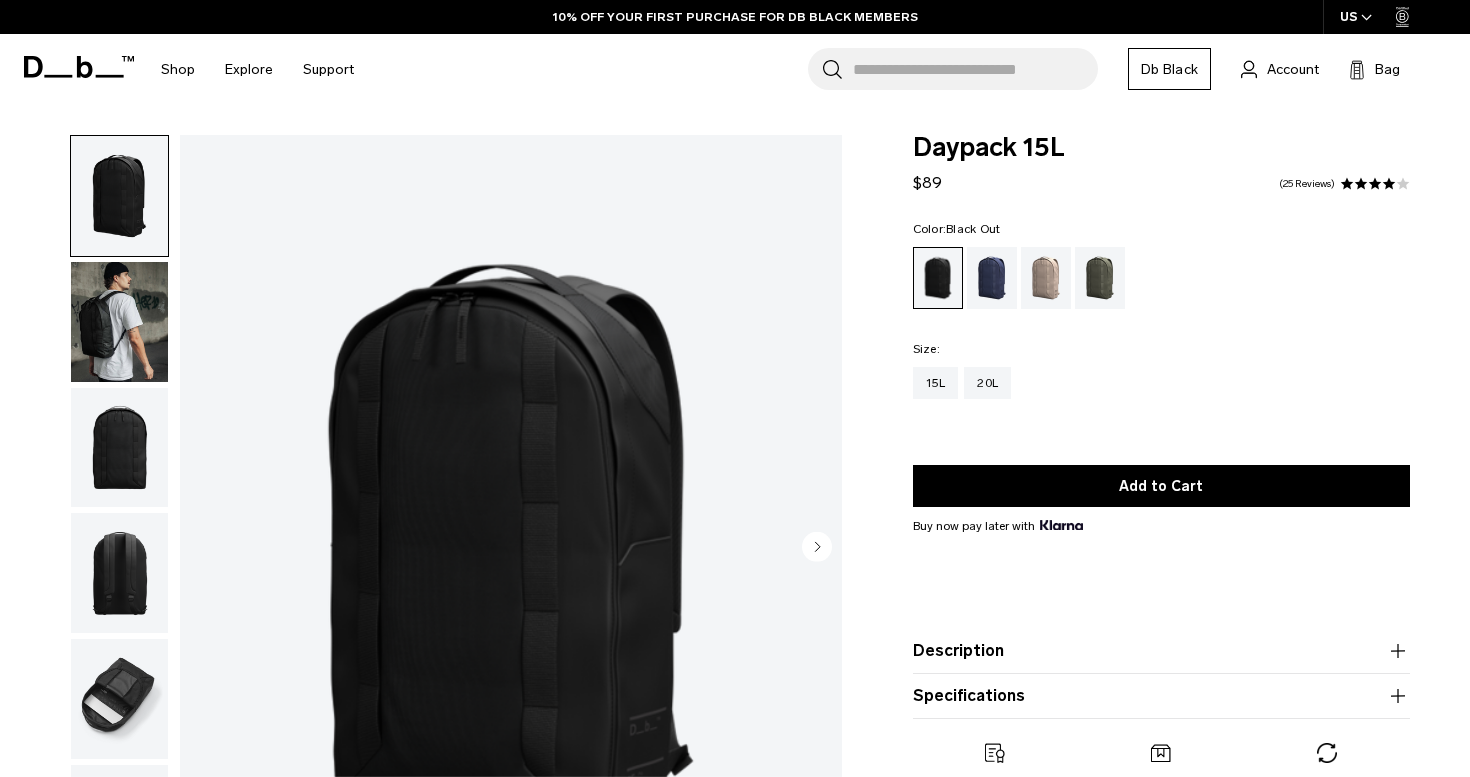 scroll, scrollTop: 0, scrollLeft: 0, axis: both 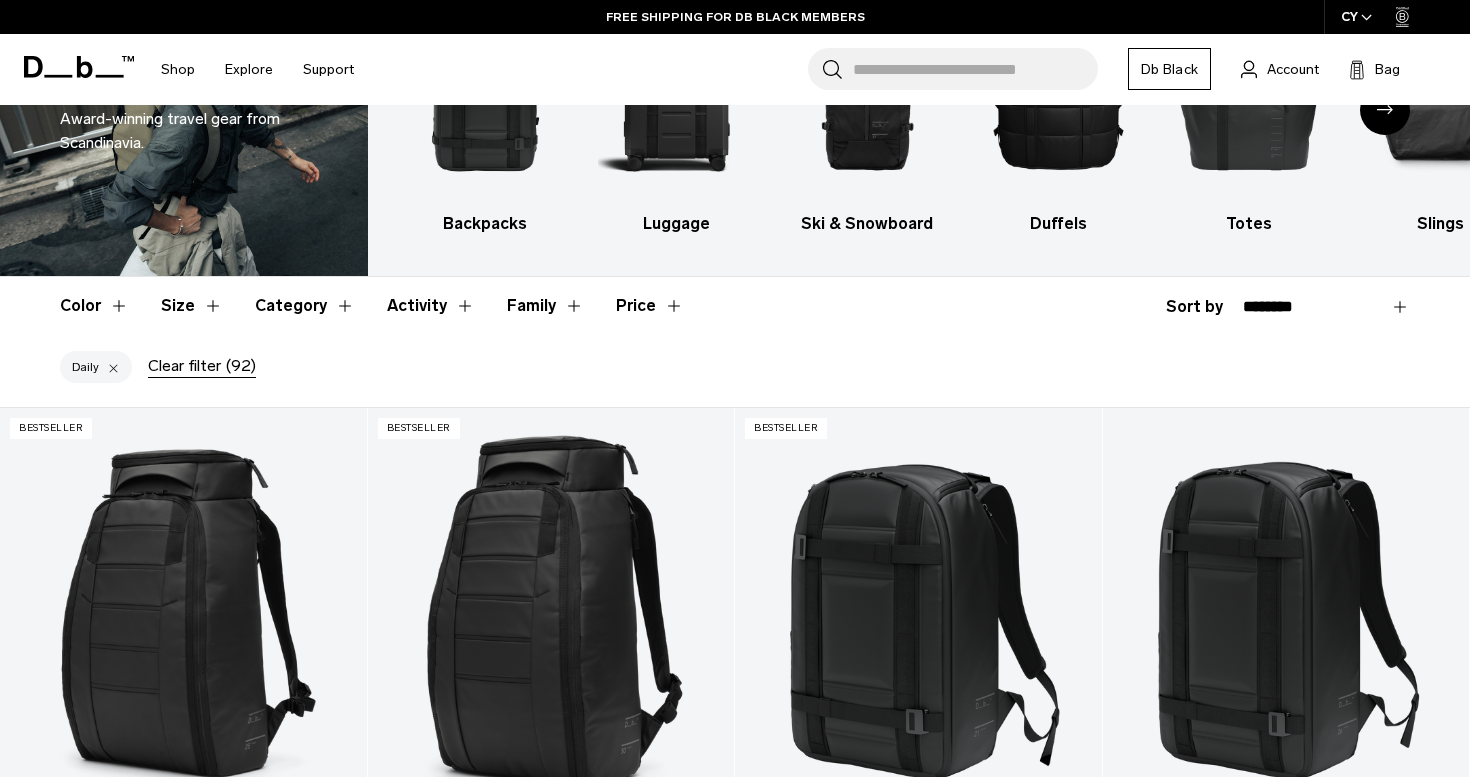 click on "Size" at bounding box center (192, 306) 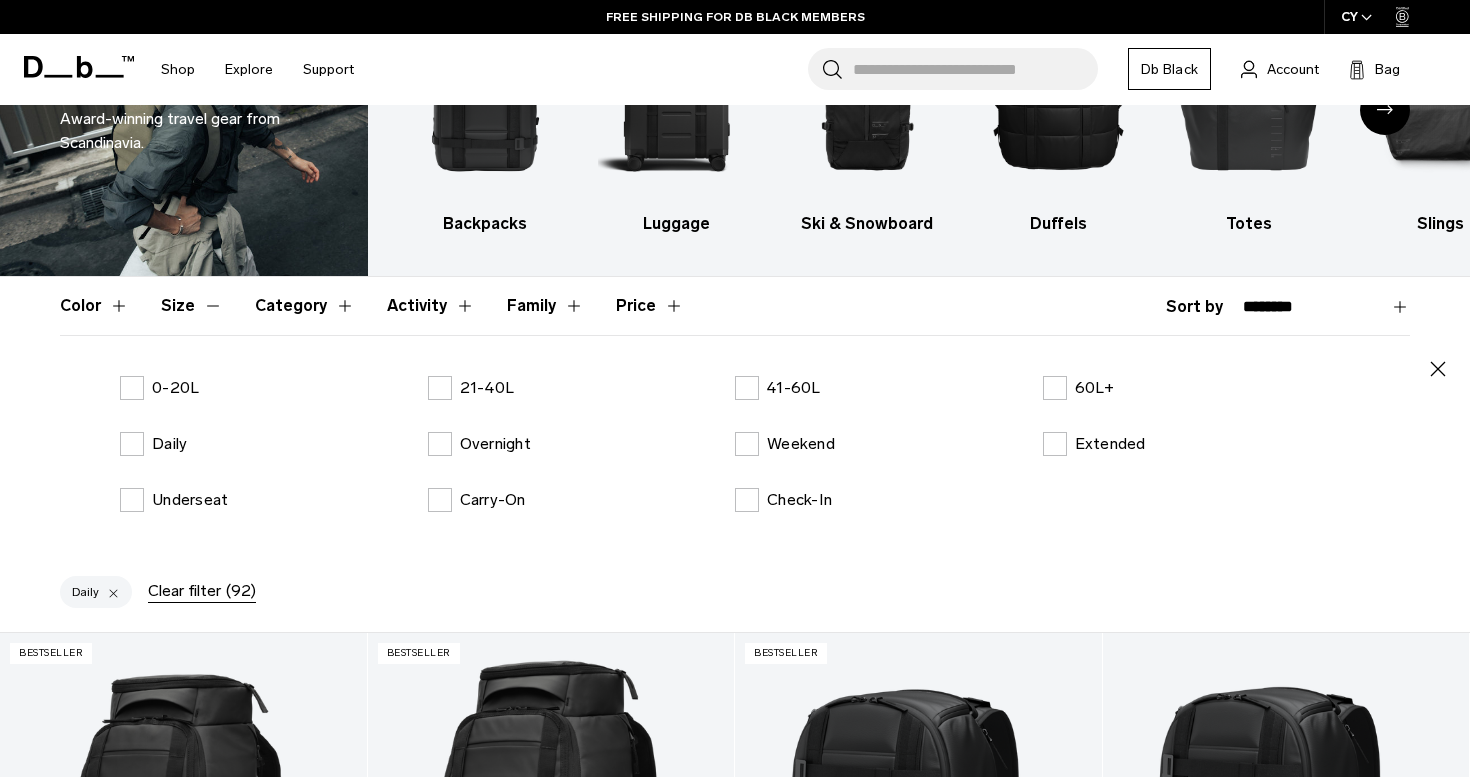 click on "0-20L
21-40L
41-60L
60L+
Daily
Overnight
Weekend
Extended
Underseat
Carry-On
Check-In" at bounding box center (735, 460) 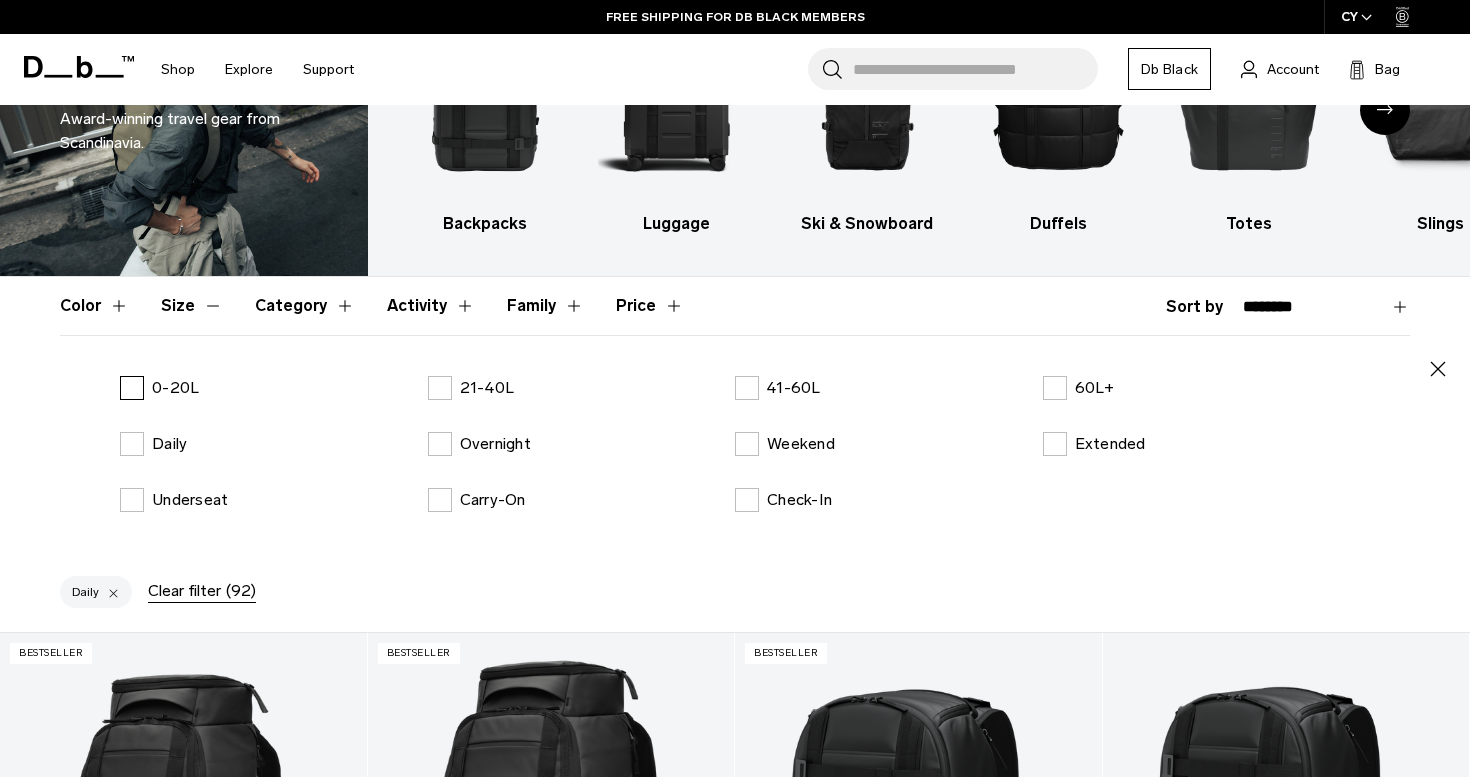 click on "0-20L" at bounding box center (159, 388) 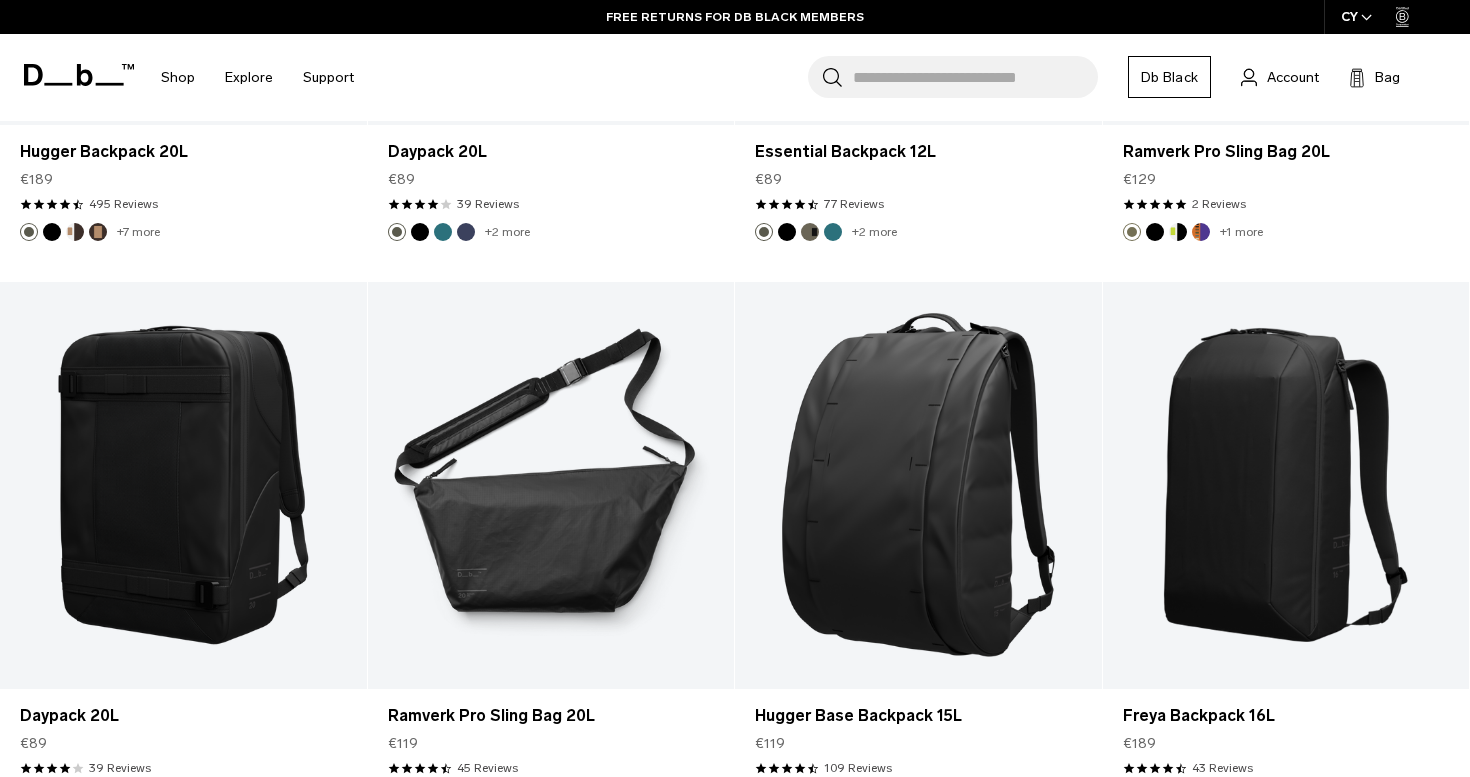 scroll, scrollTop: 1832, scrollLeft: 0, axis: vertical 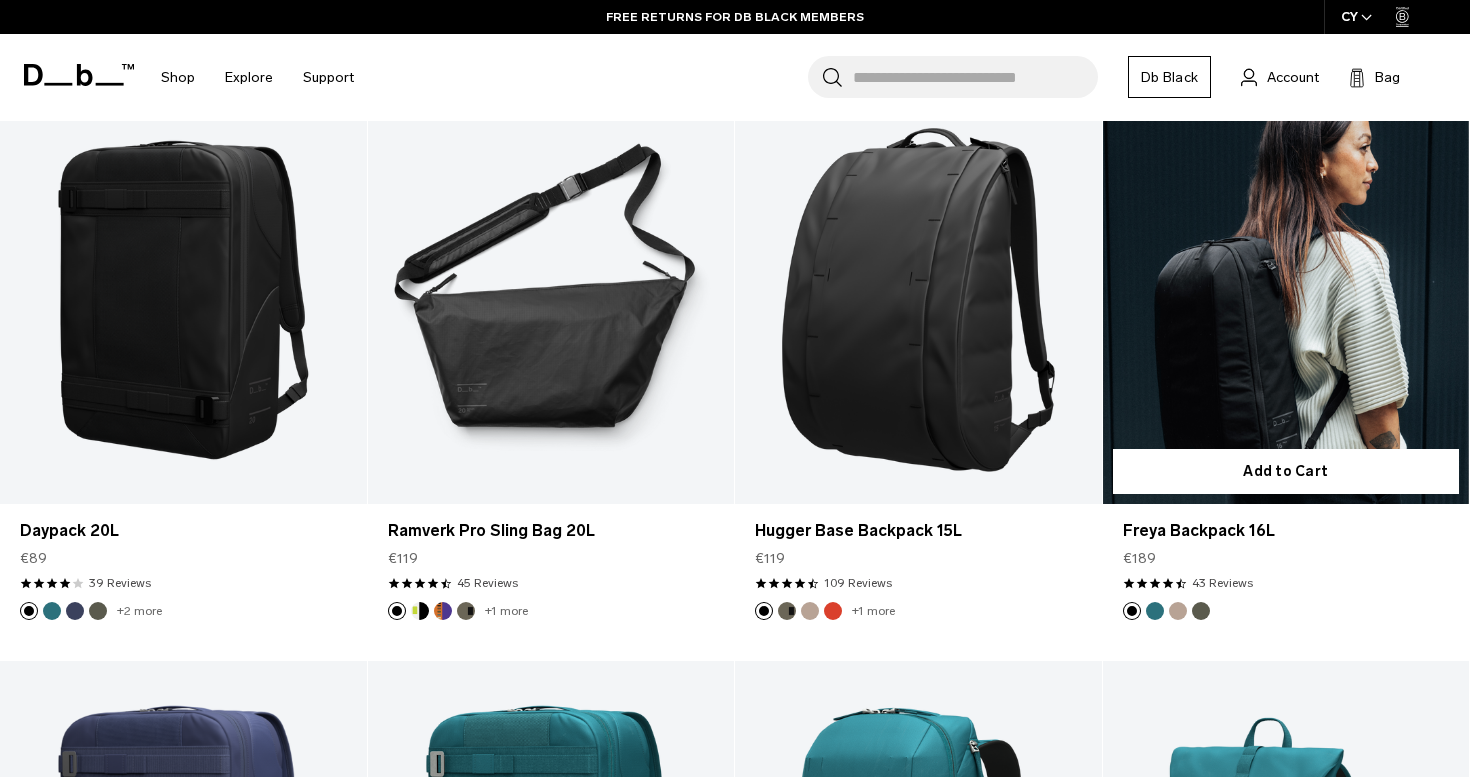 click at bounding box center [1286, 300] 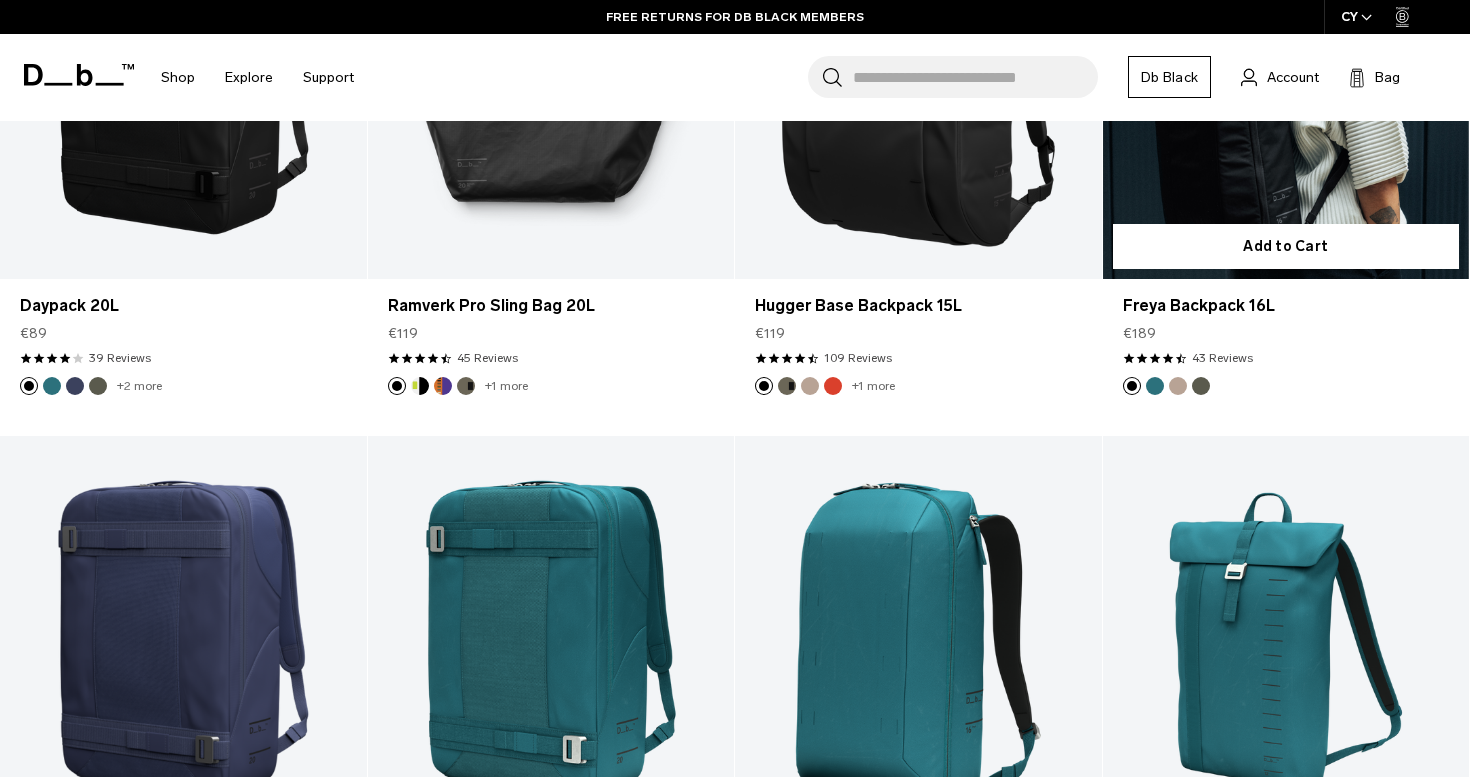 scroll, scrollTop: 1607, scrollLeft: 0, axis: vertical 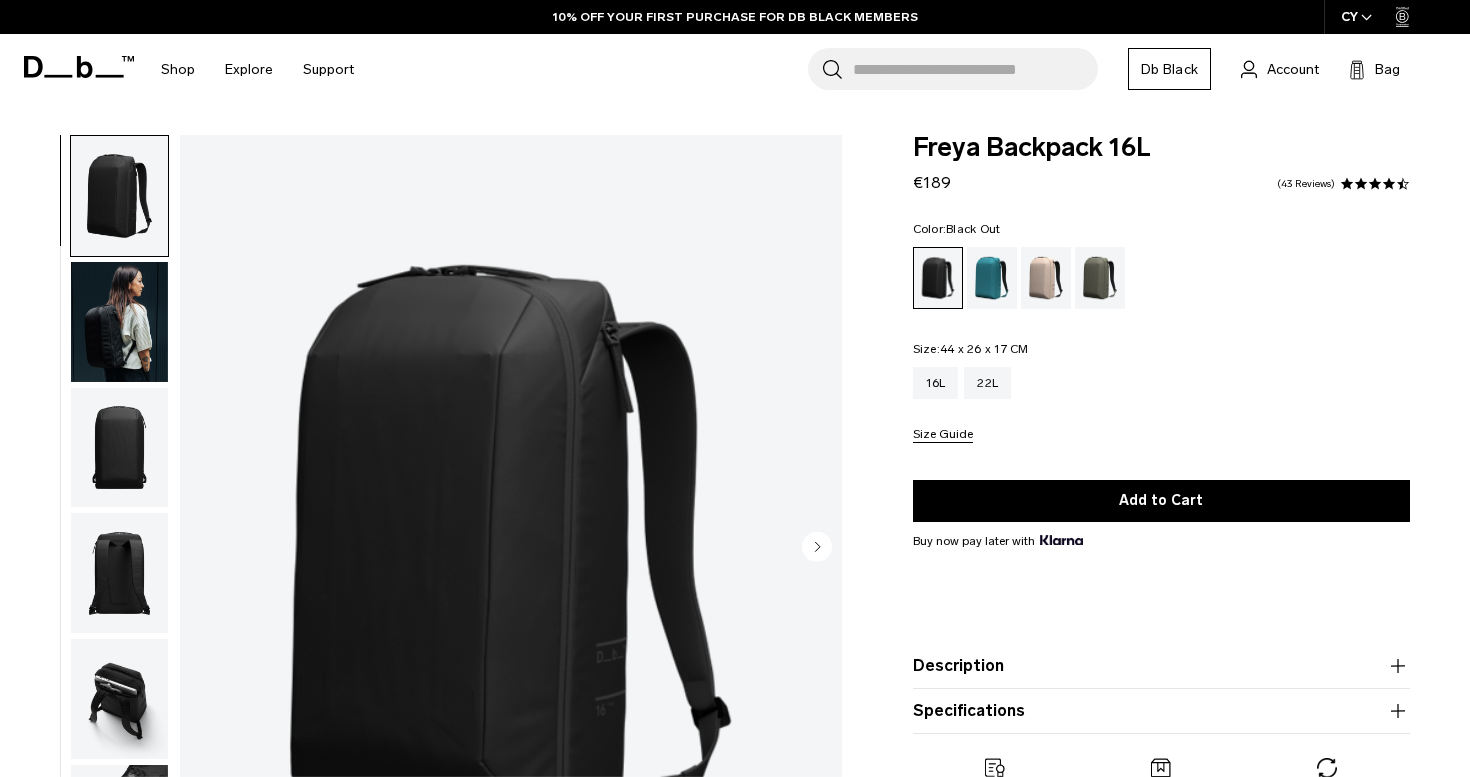 click at bounding box center [119, 448] 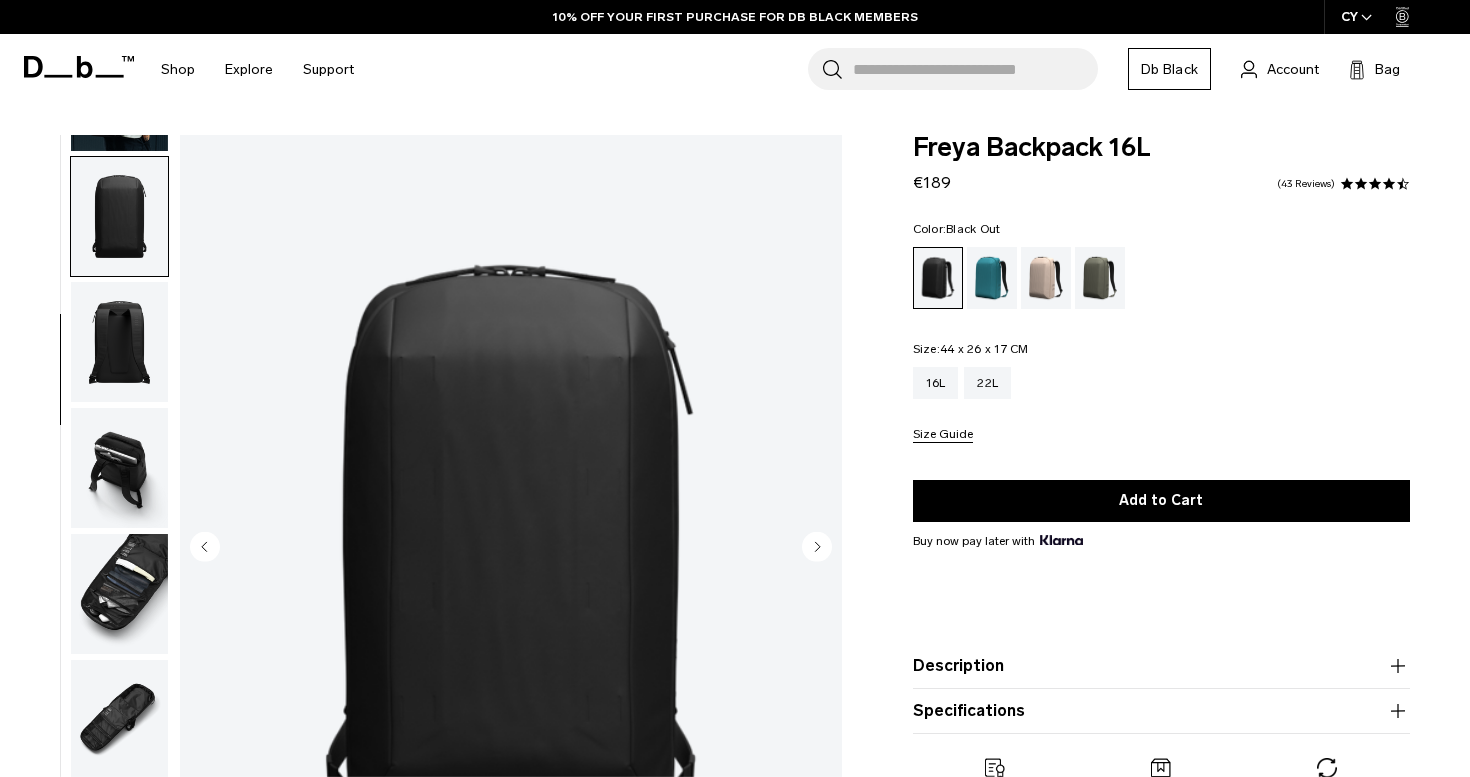 click at bounding box center (119, 720) 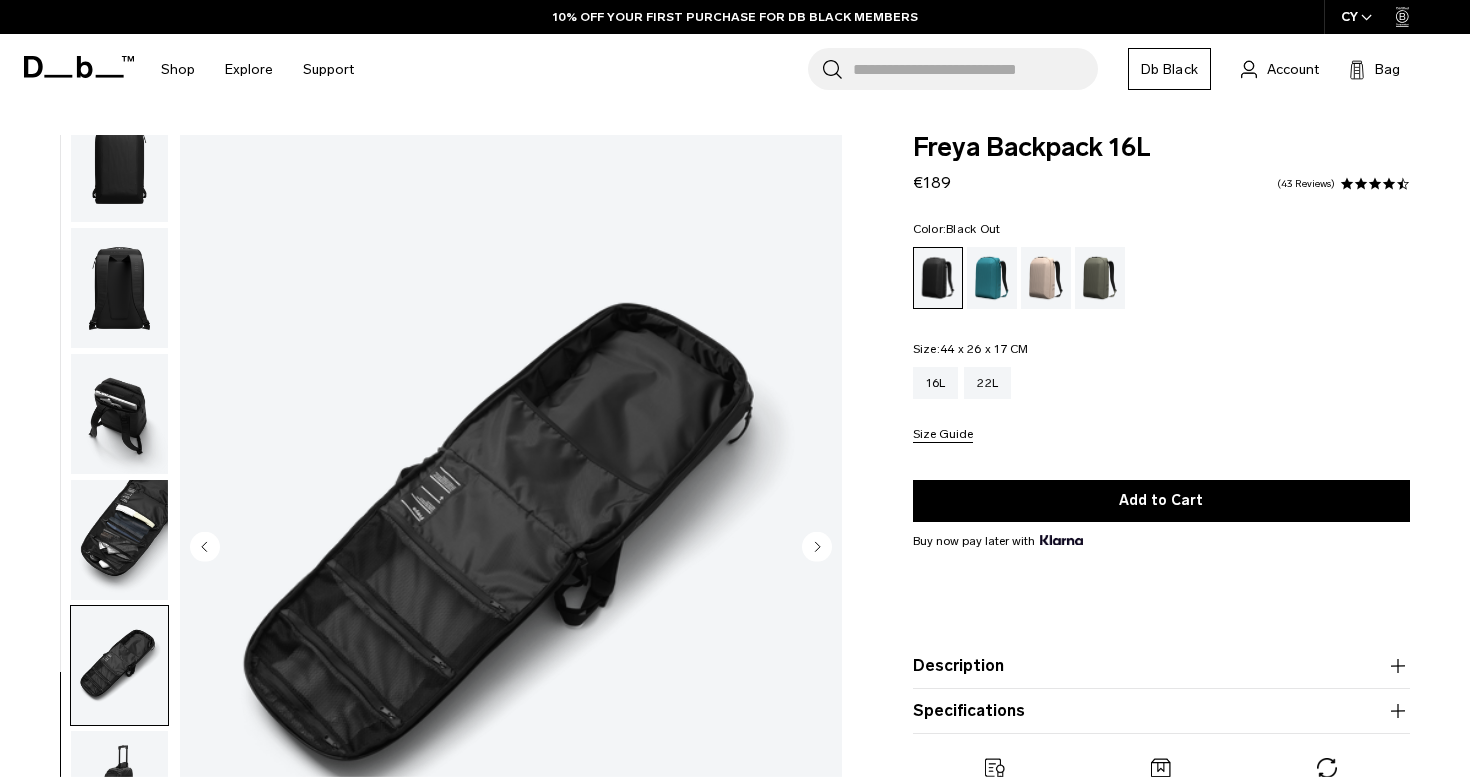 scroll, scrollTop: 301, scrollLeft: 0, axis: vertical 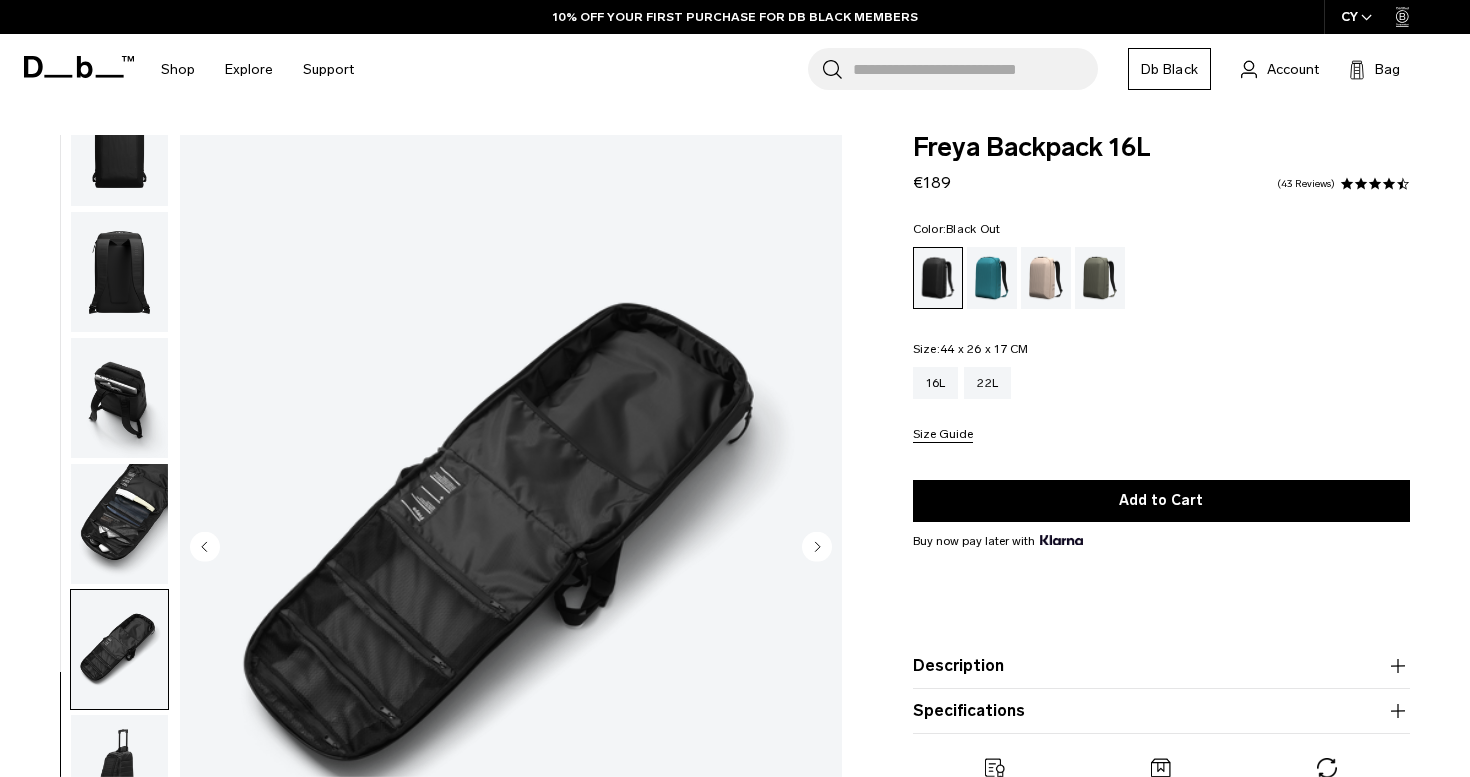 click at bounding box center (119, 398) 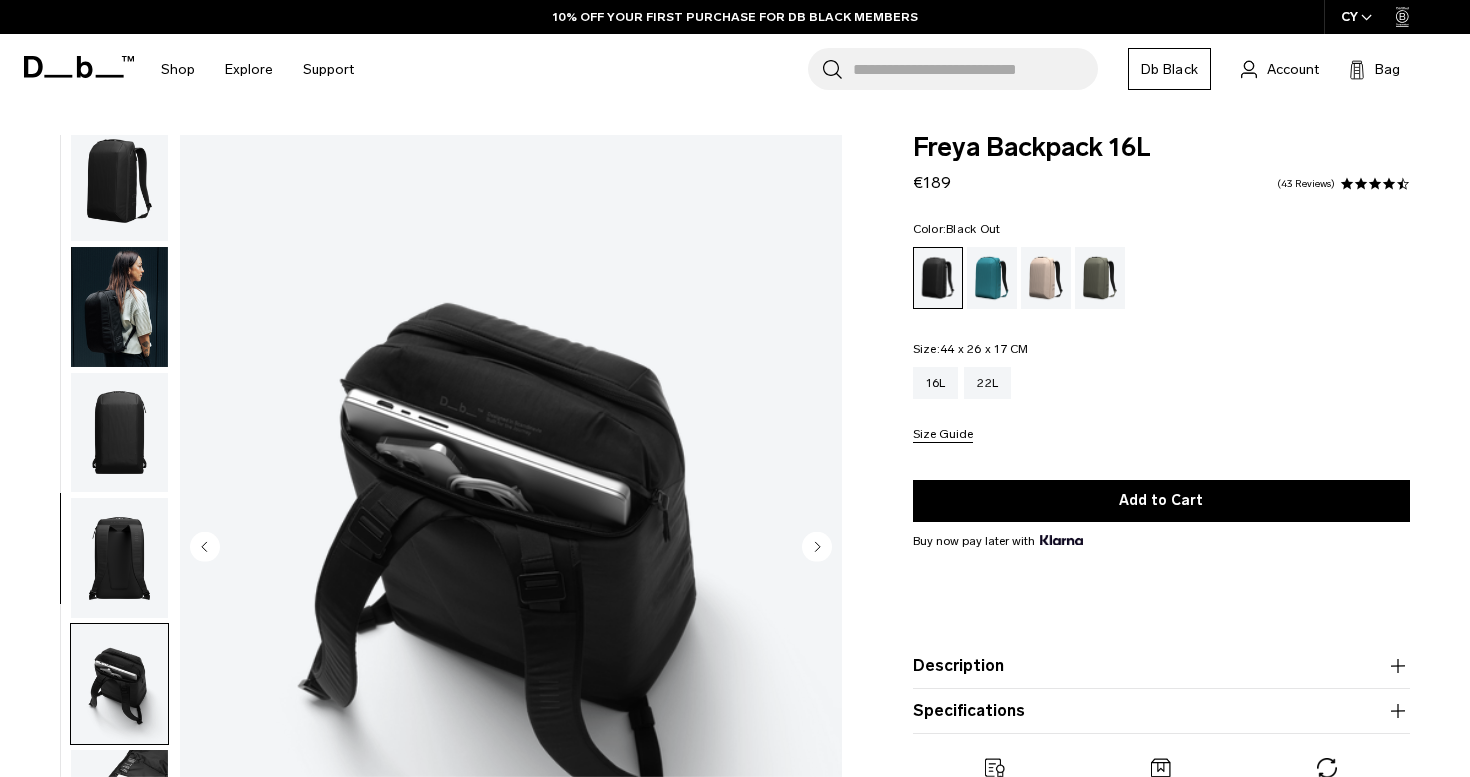 scroll, scrollTop: 10, scrollLeft: 0, axis: vertical 